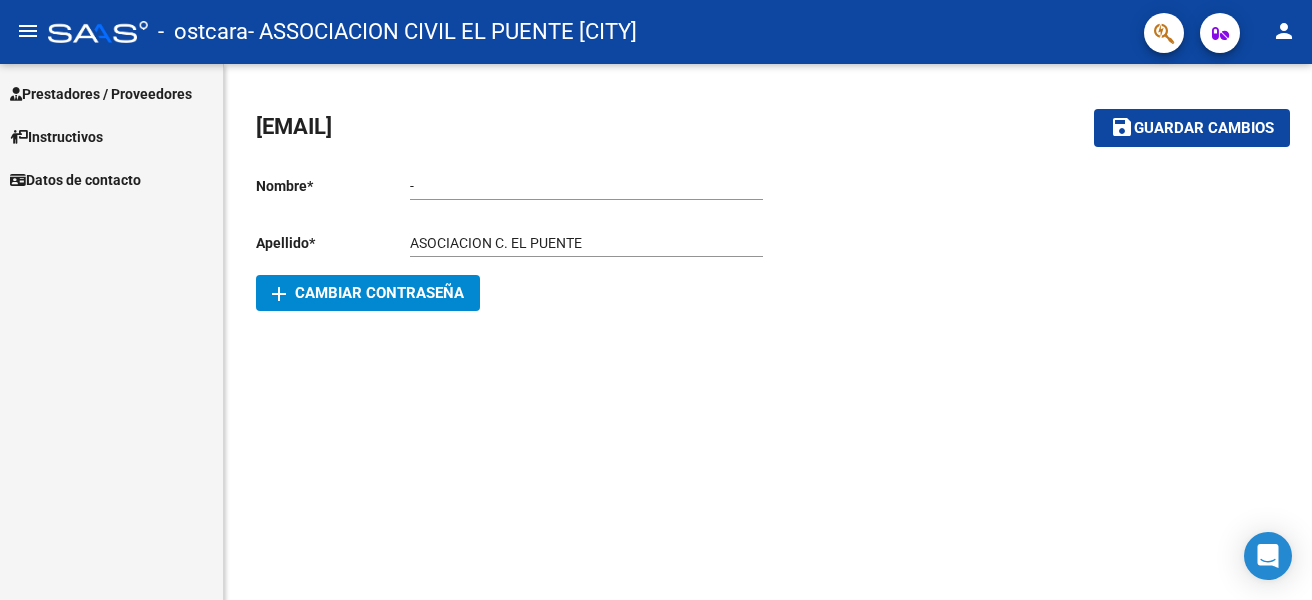 scroll, scrollTop: 0, scrollLeft: 0, axis: both 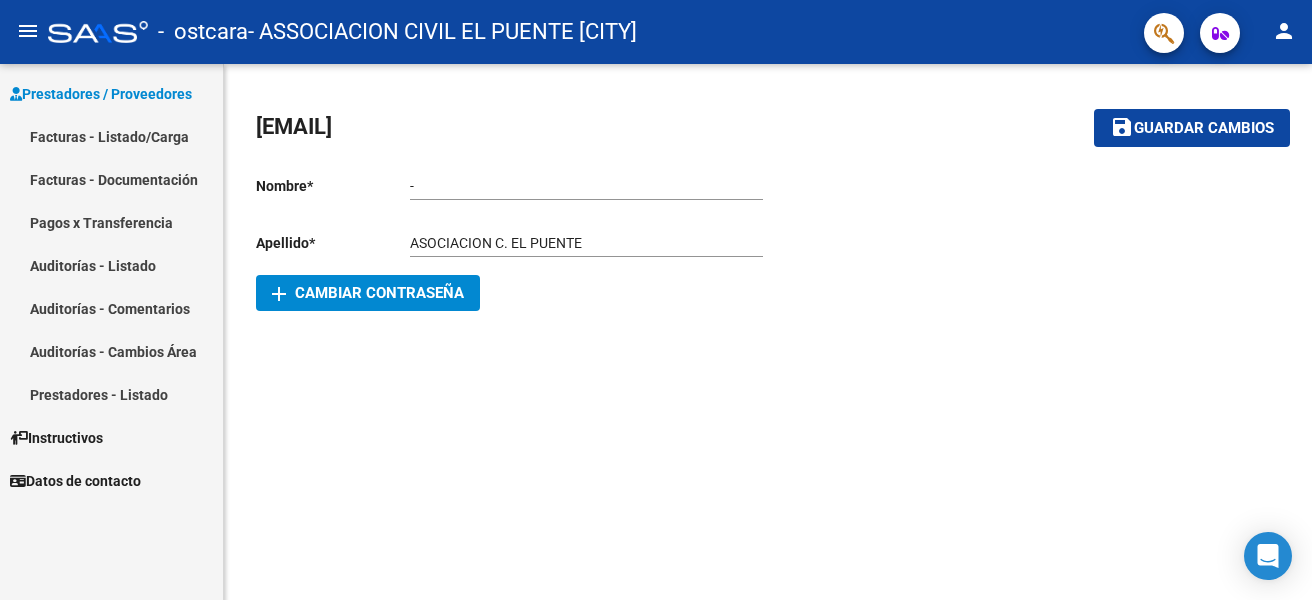 click on "Facturas - Listado/Carga" at bounding box center [111, 136] 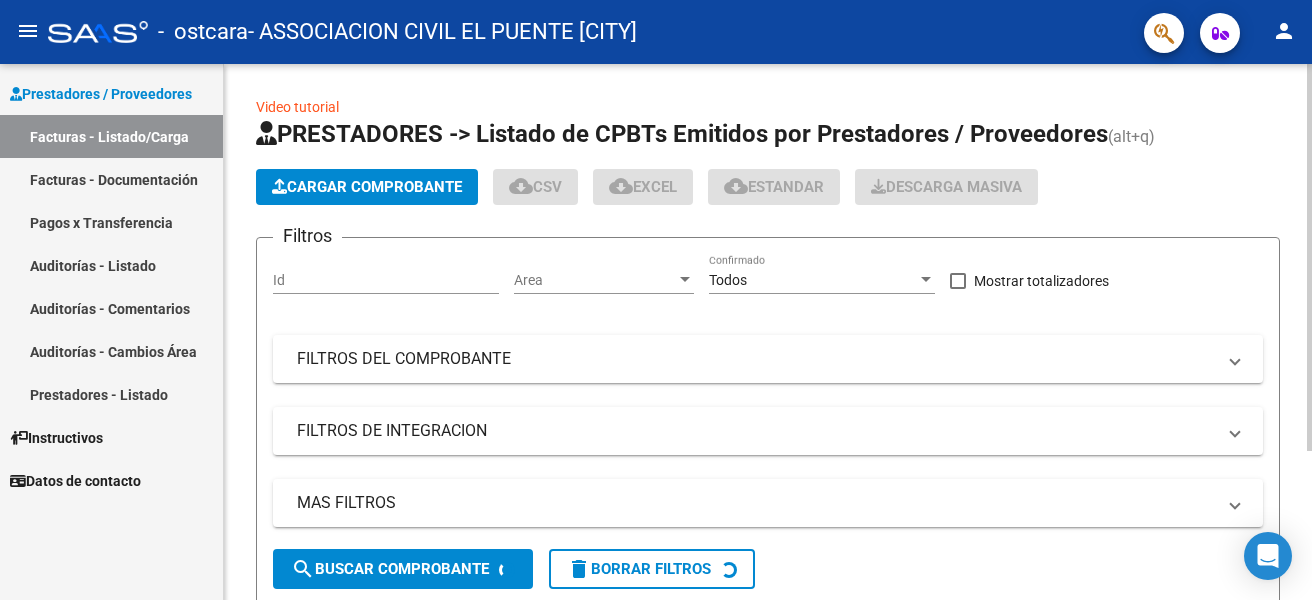 click on "Cargar Comprobante" 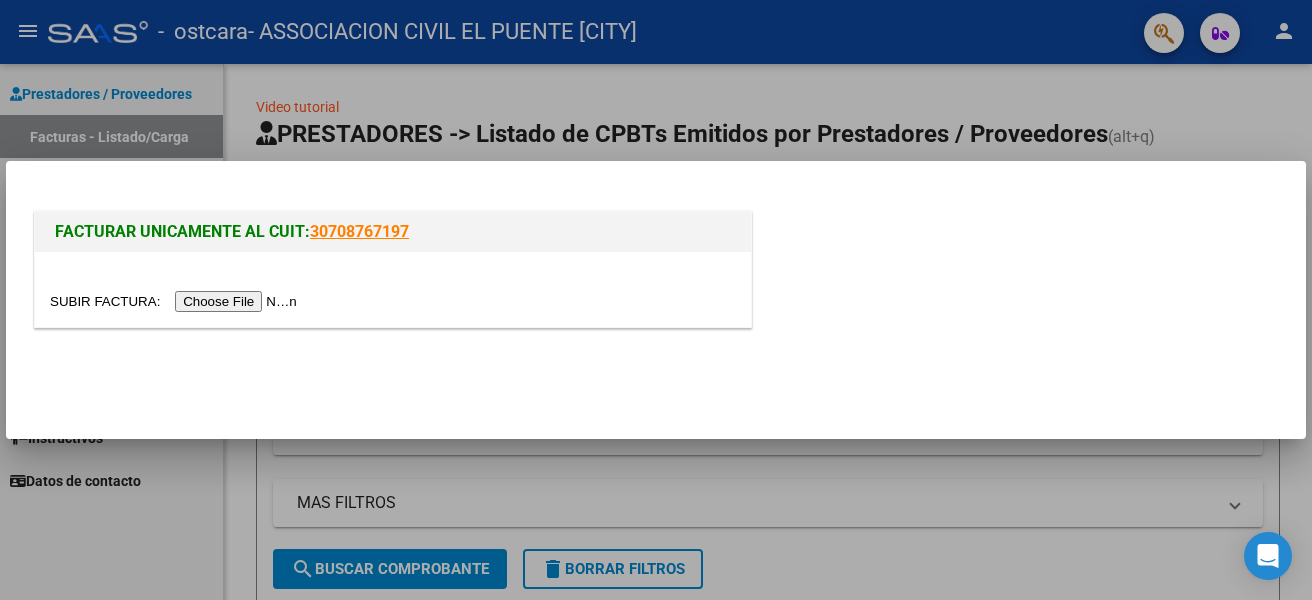 click at bounding box center (176, 301) 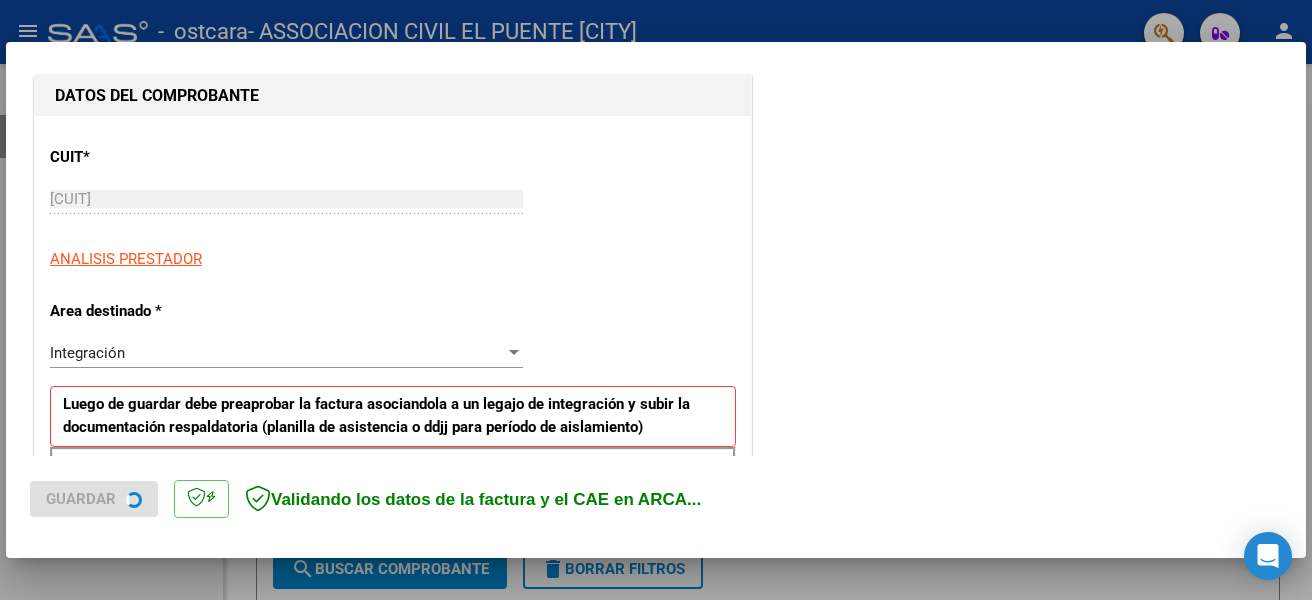 scroll, scrollTop: 400, scrollLeft: 0, axis: vertical 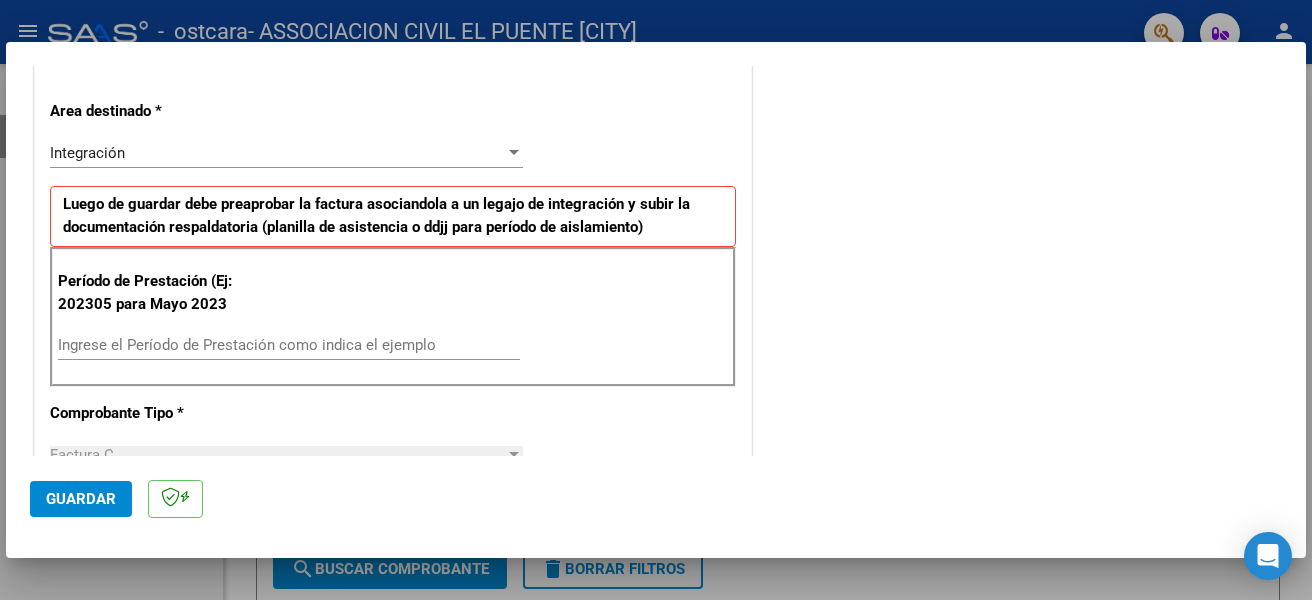 click on "Integración" at bounding box center [277, 153] 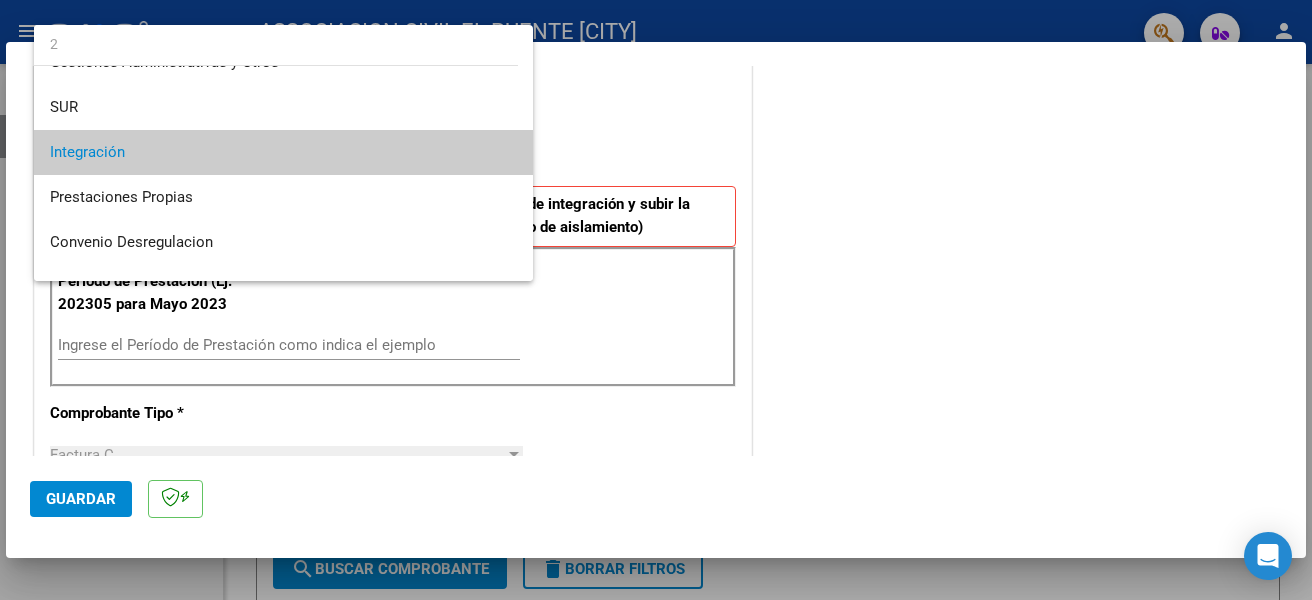 scroll, scrollTop: 0, scrollLeft: 0, axis: both 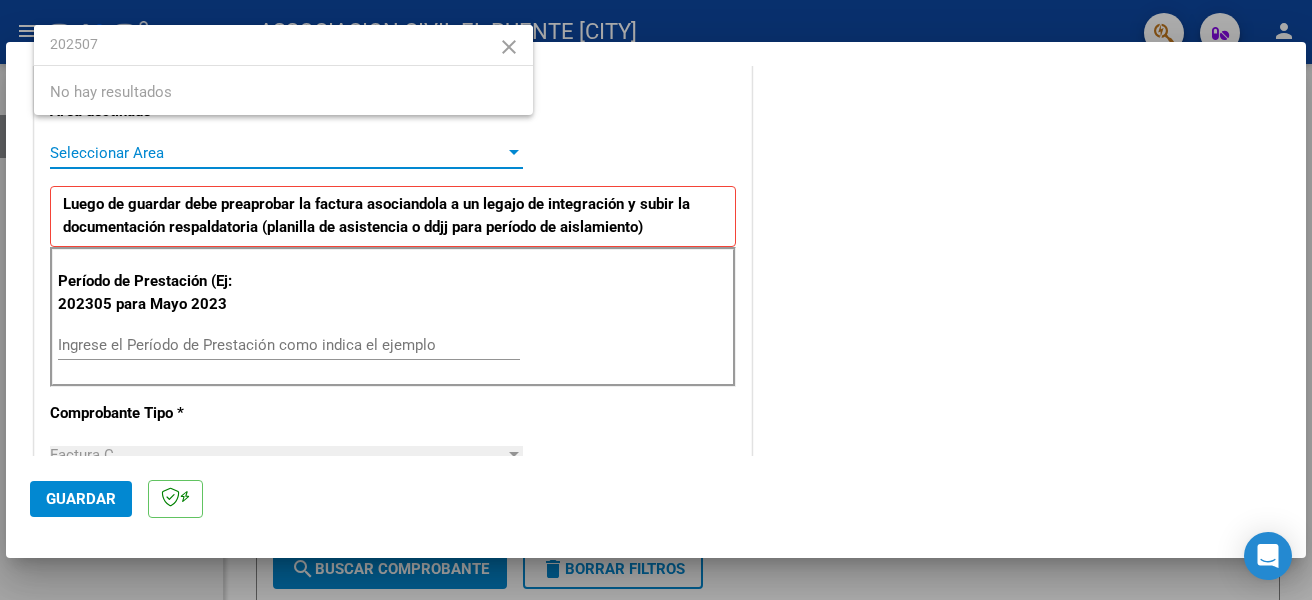 click on "202507" at bounding box center [283, 44] 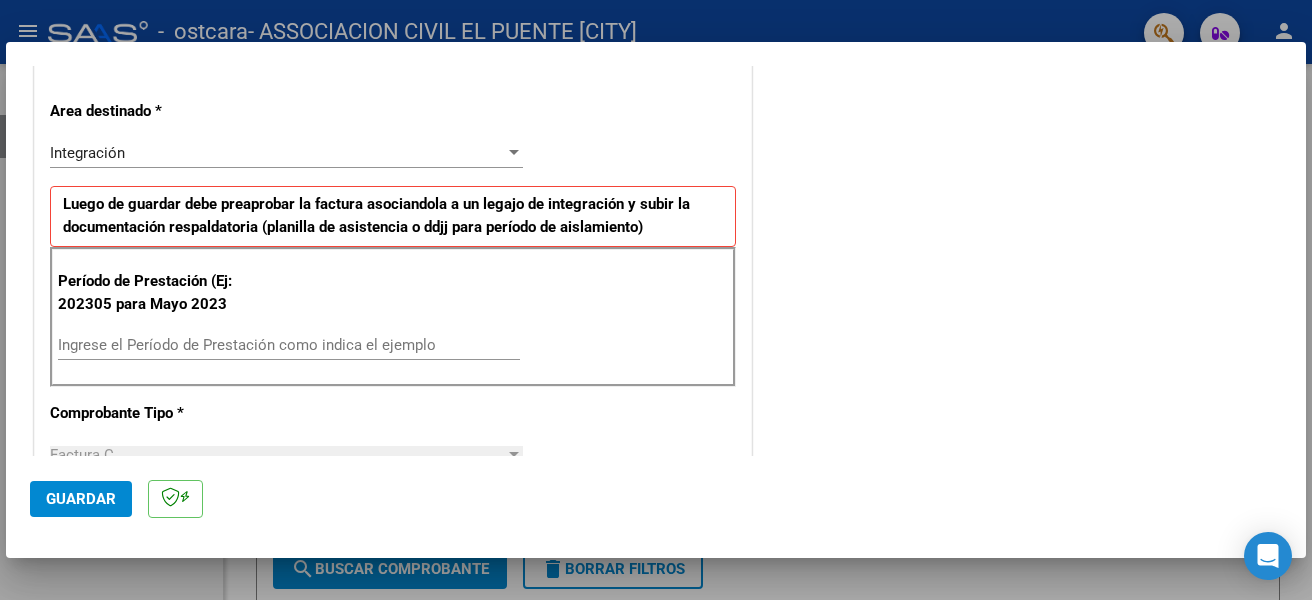 click on "Ingrese el Período de Prestación como indica el ejemplo" at bounding box center [289, 345] 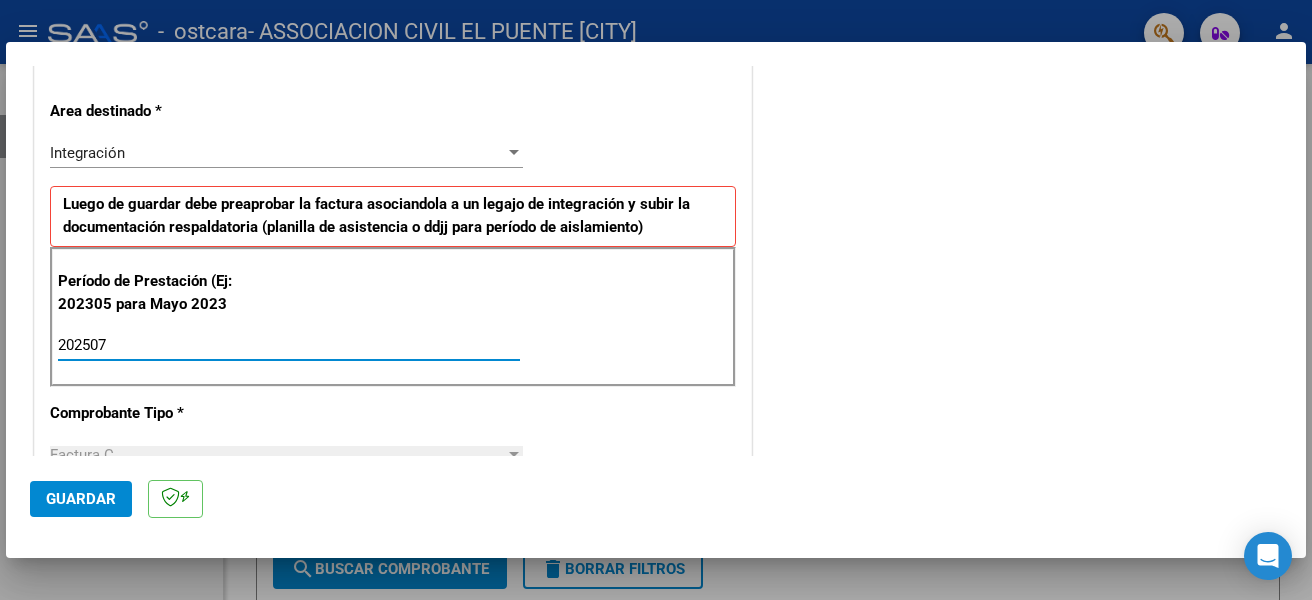 type on "202507" 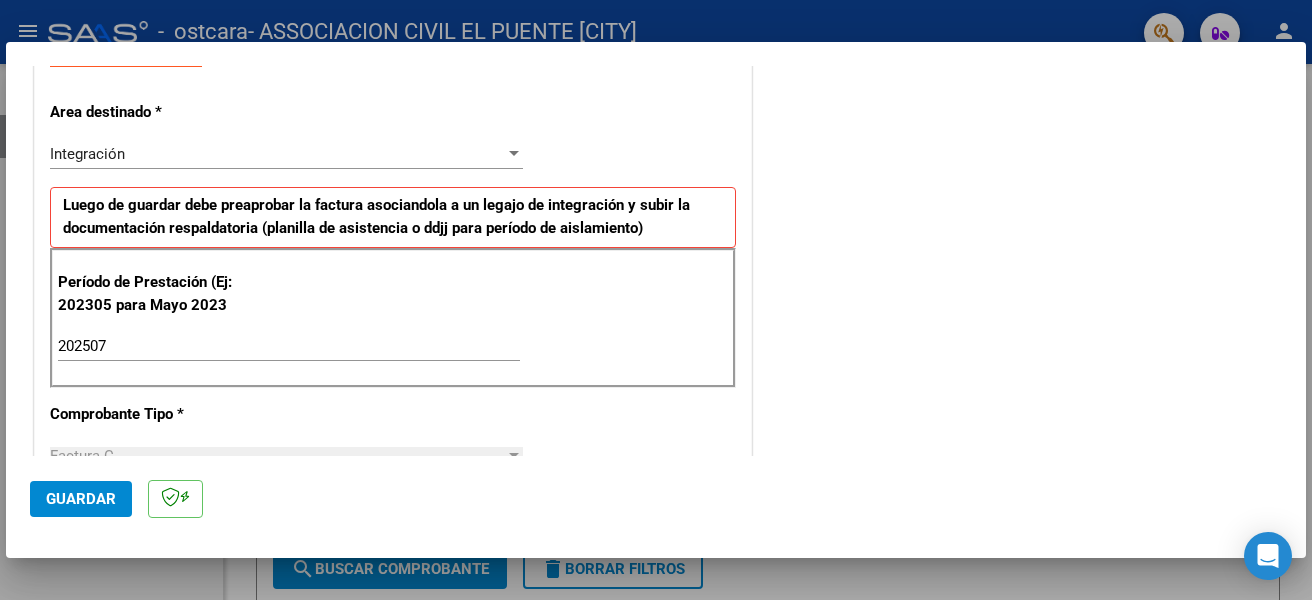 scroll, scrollTop: 400, scrollLeft: 0, axis: vertical 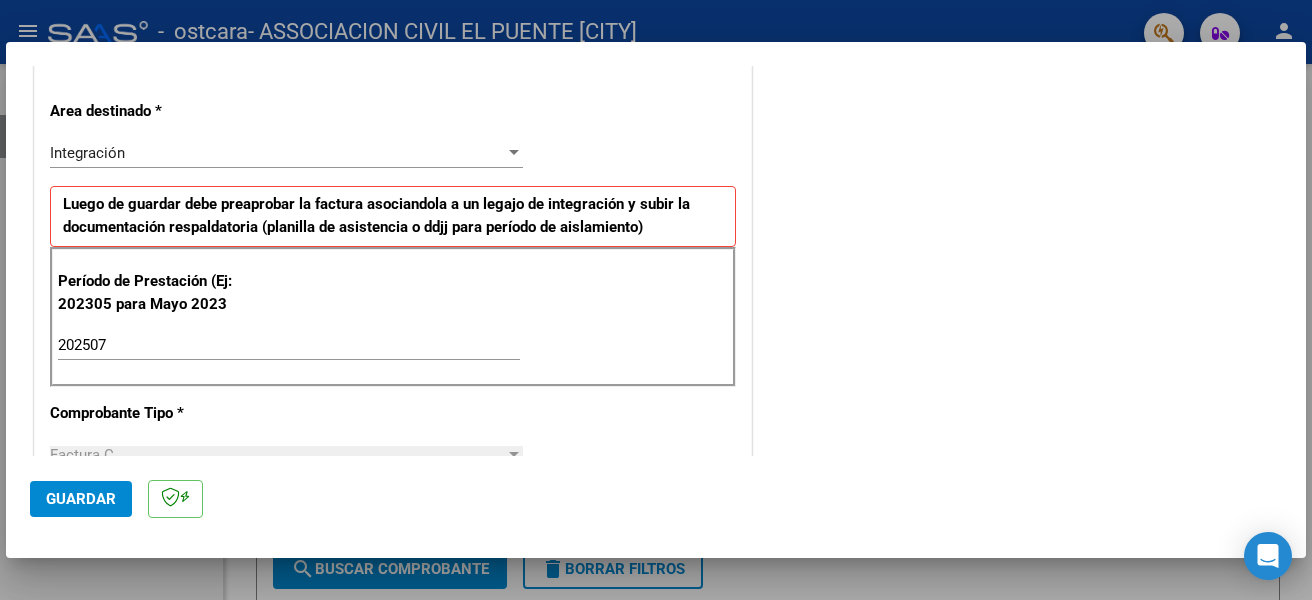 click on "COMENTARIOS Comentarios del Prestador / Gerenciador:" at bounding box center (1019, 538) 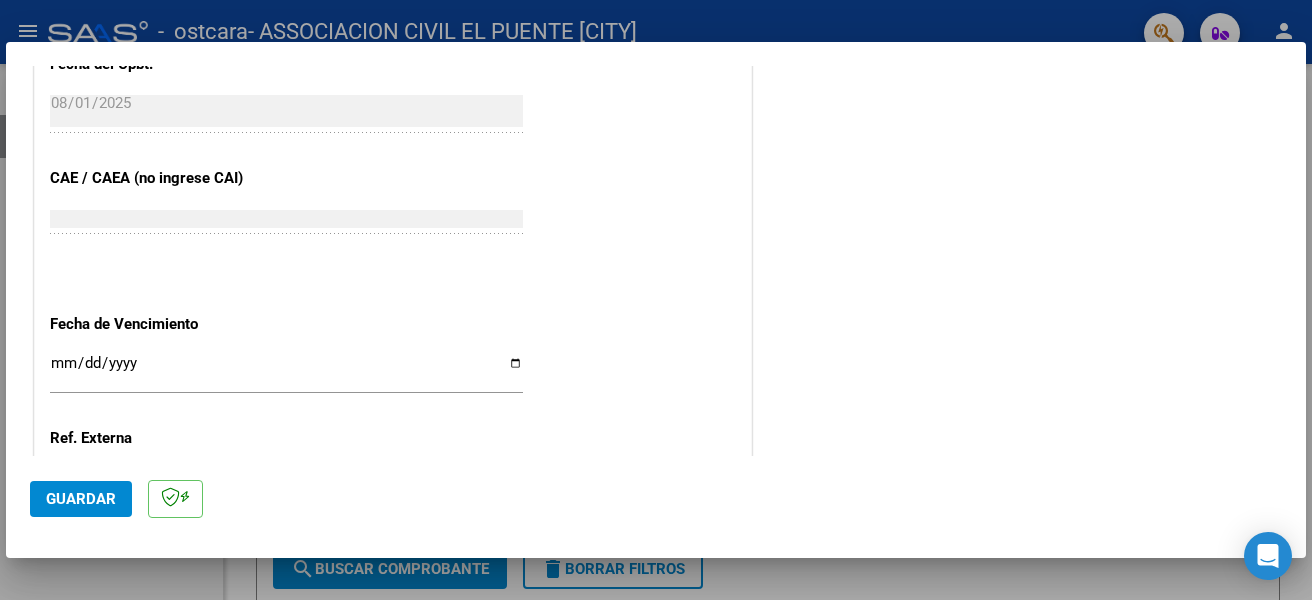 scroll, scrollTop: 1200, scrollLeft: 0, axis: vertical 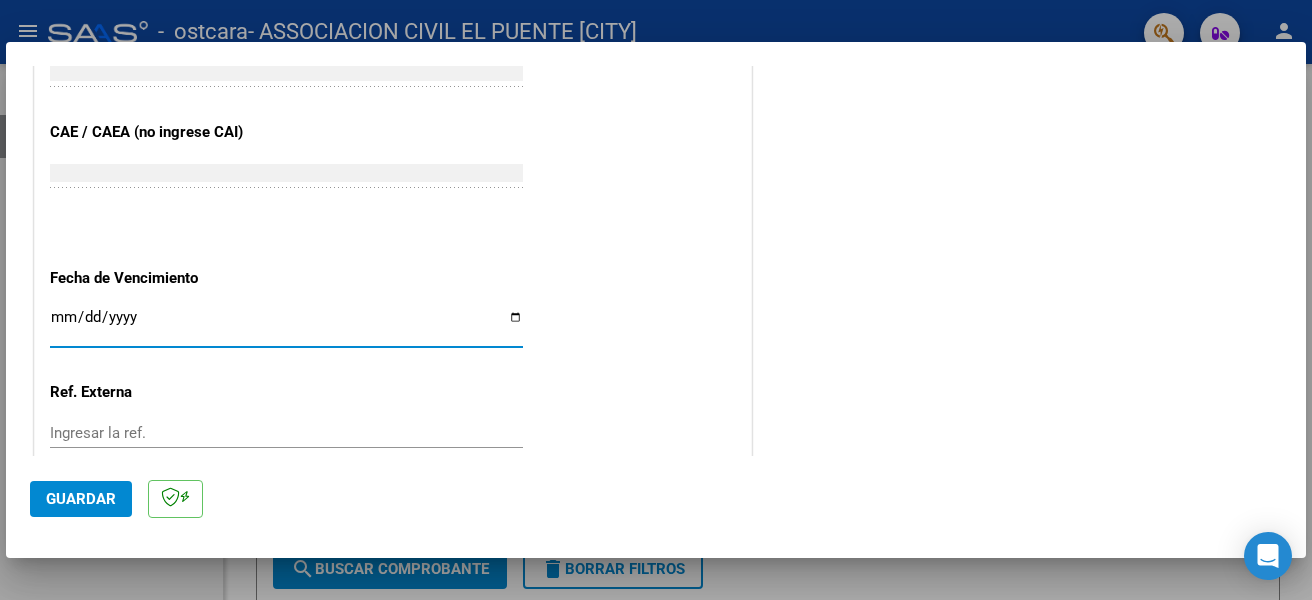 click on "Ingresar la fecha" at bounding box center [286, 325] 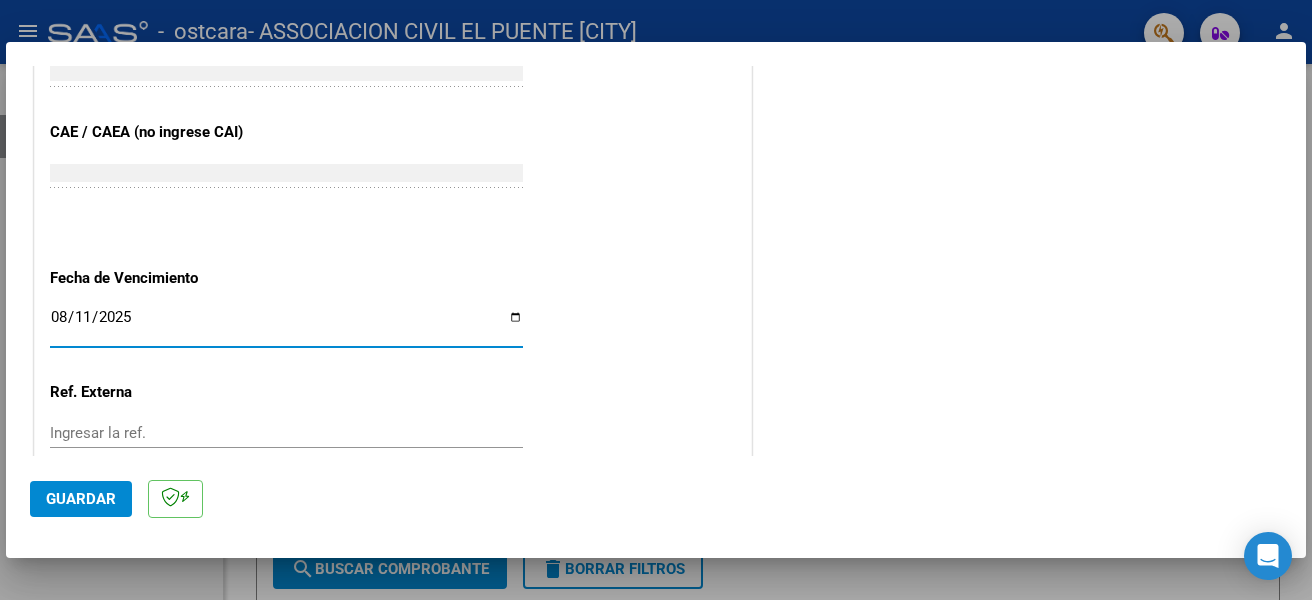 type on "2025-08-11" 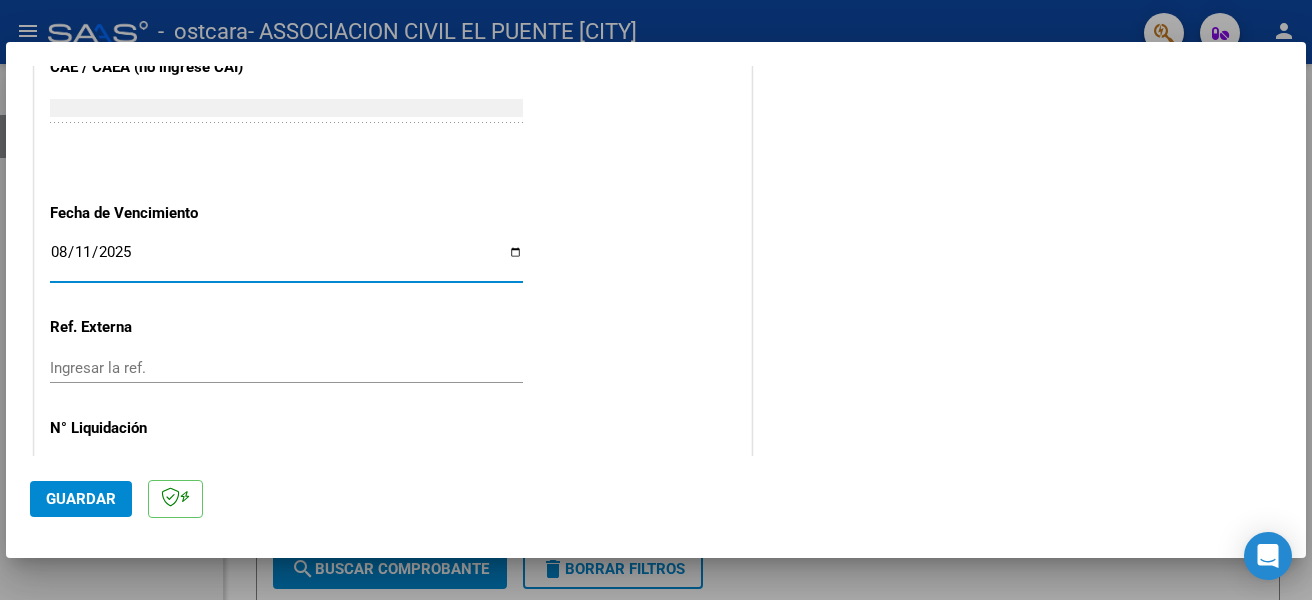 scroll, scrollTop: 1332, scrollLeft: 0, axis: vertical 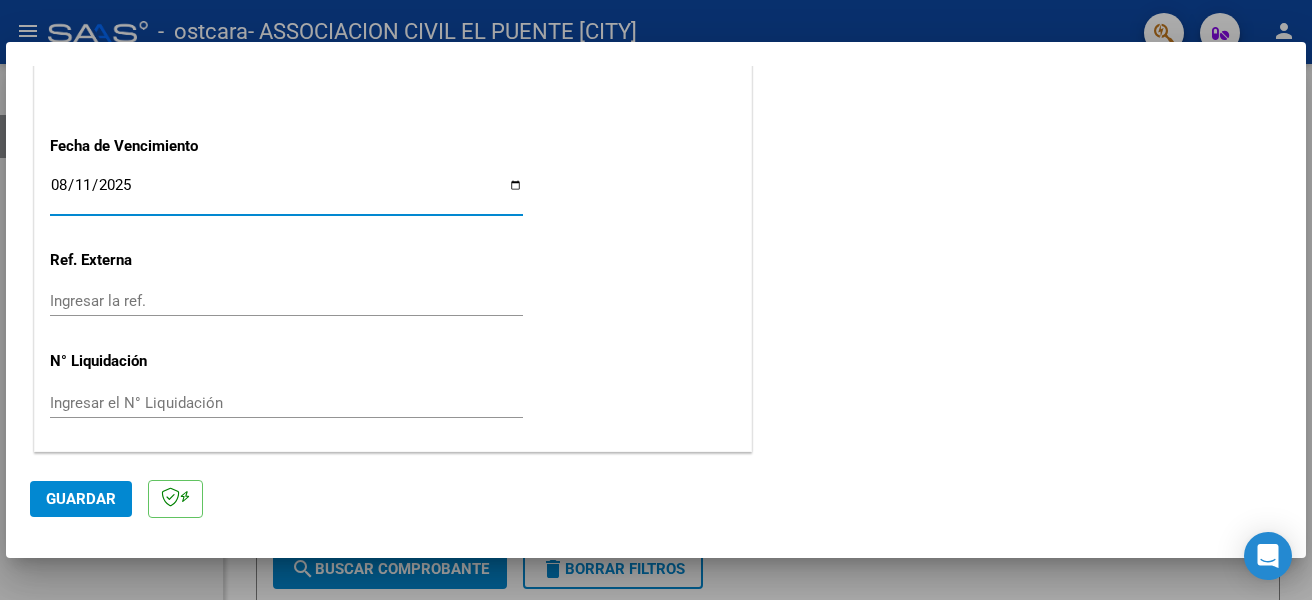 click on "Guardar" 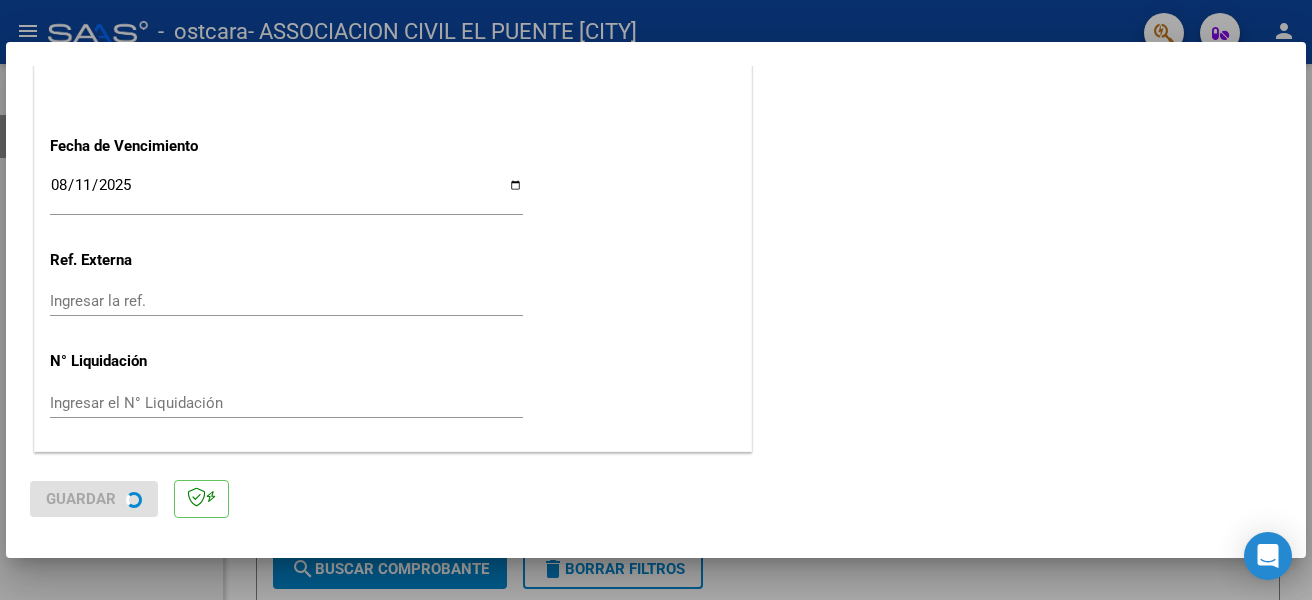scroll, scrollTop: 0, scrollLeft: 0, axis: both 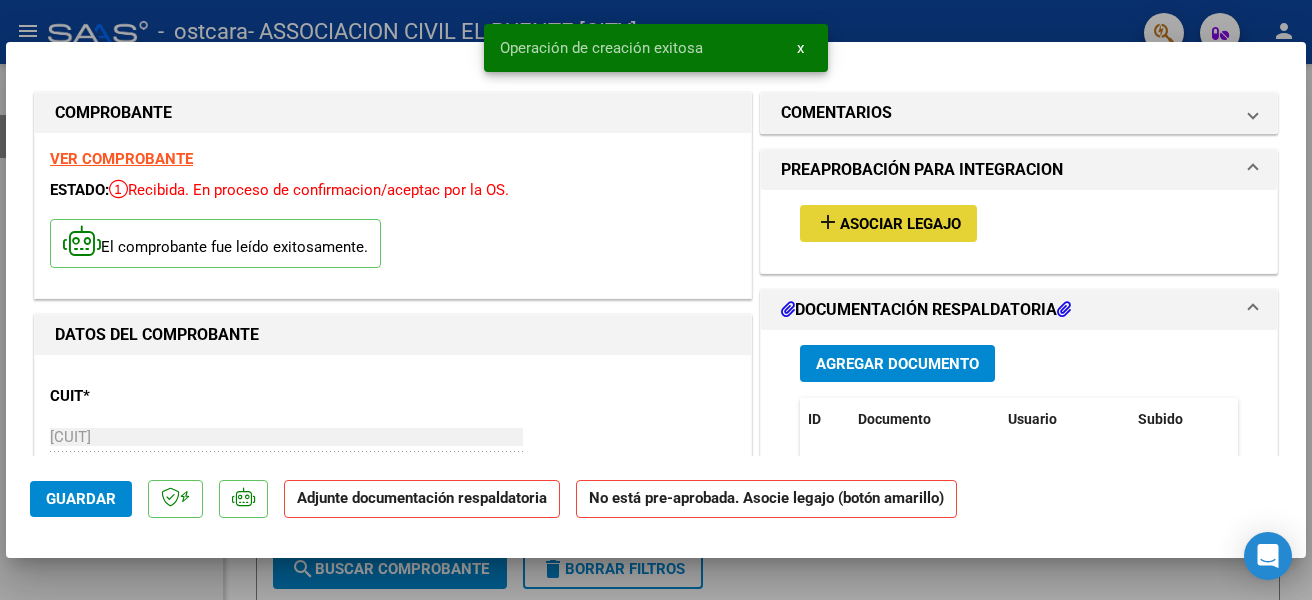click on "Asociar Legajo" at bounding box center [900, 224] 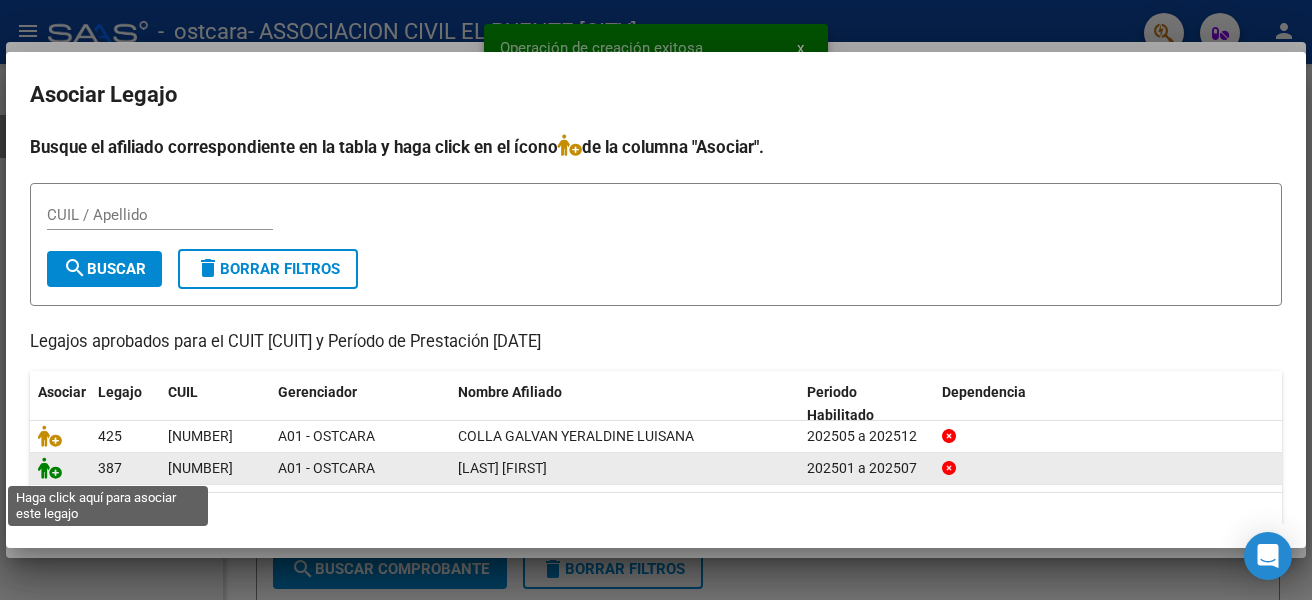 click 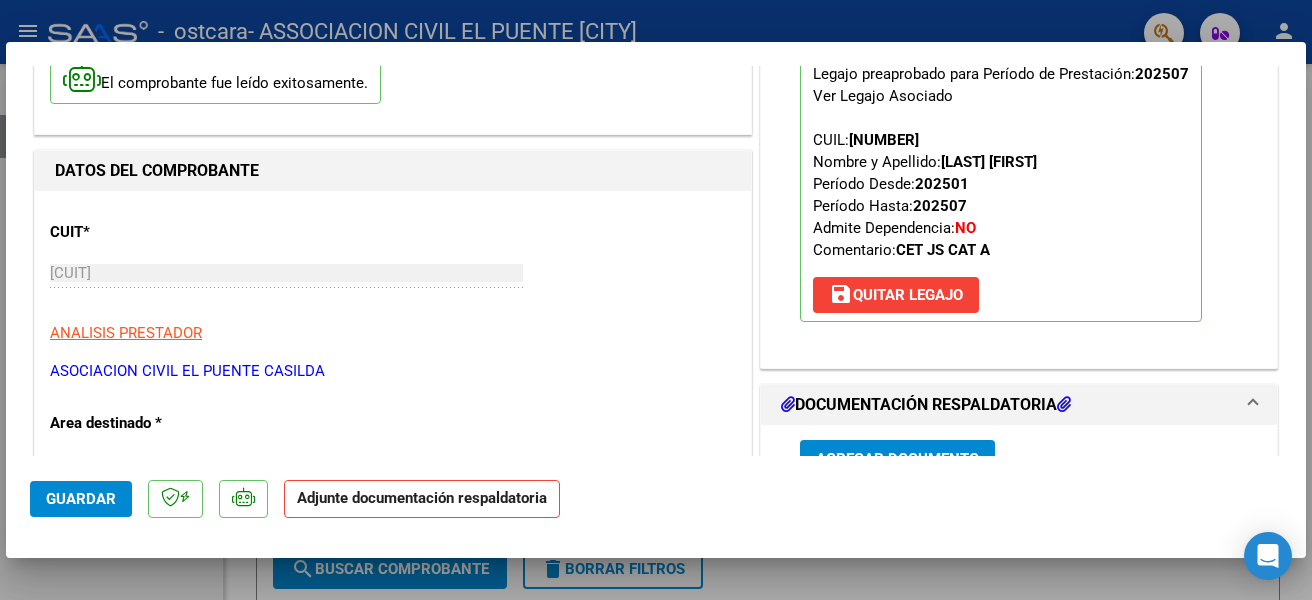 scroll, scrollTop: 300, scrollLeft: 0, axis: vertical 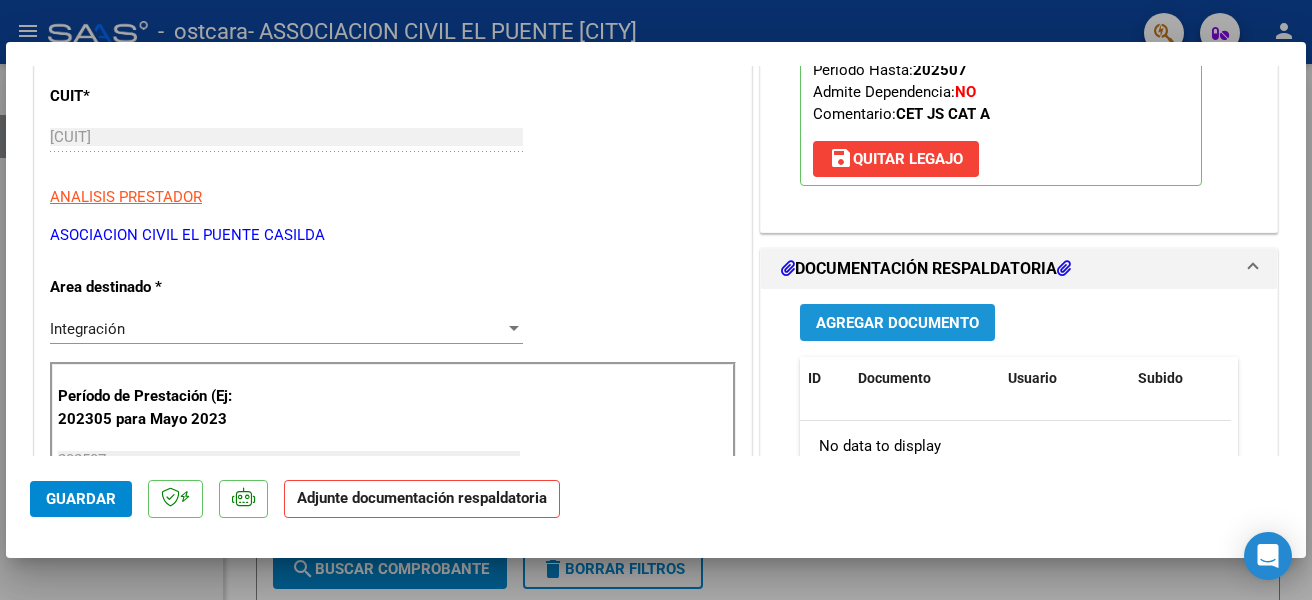 click on "Agregar Documento" at bounding box center [897, 322] 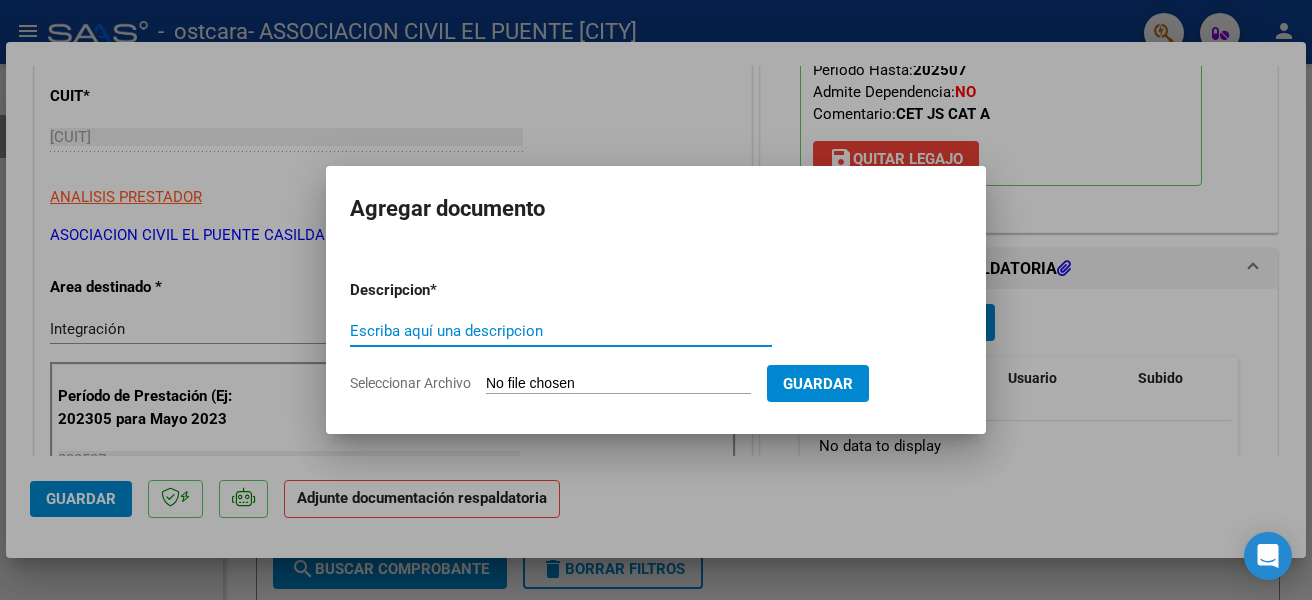 click on "Escriba aquí una descripcion" at bounding box center (561, 331) 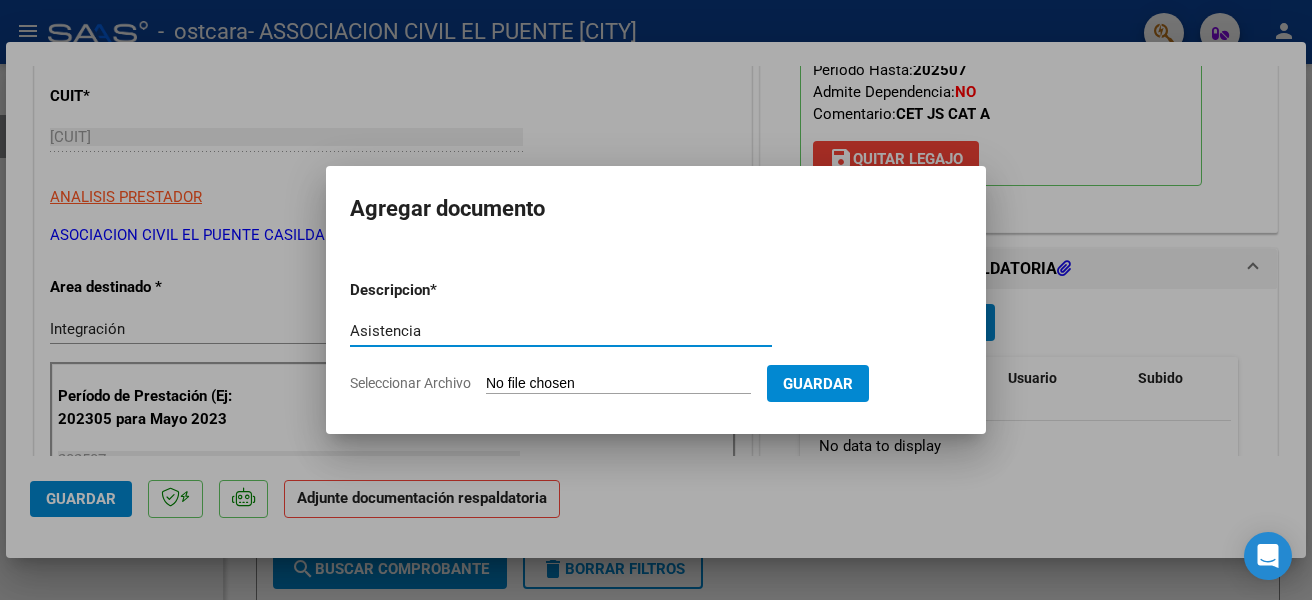 type on "Asistencia" 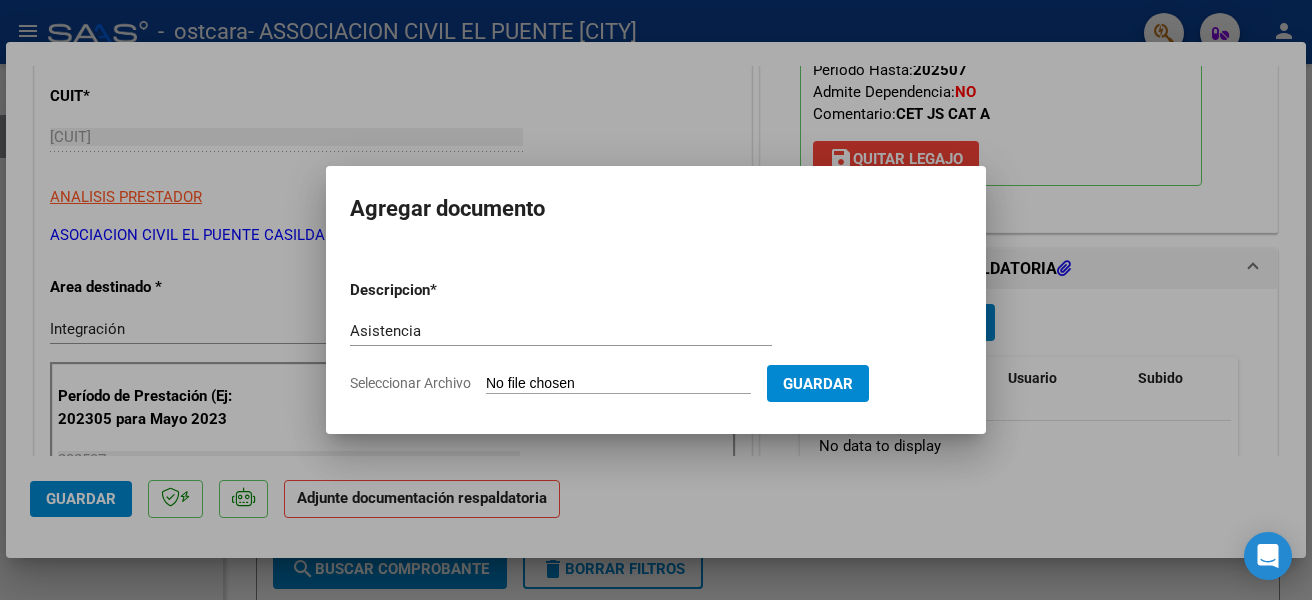 click on "Seleccionar Archivo" at bounding box center (618, 384) 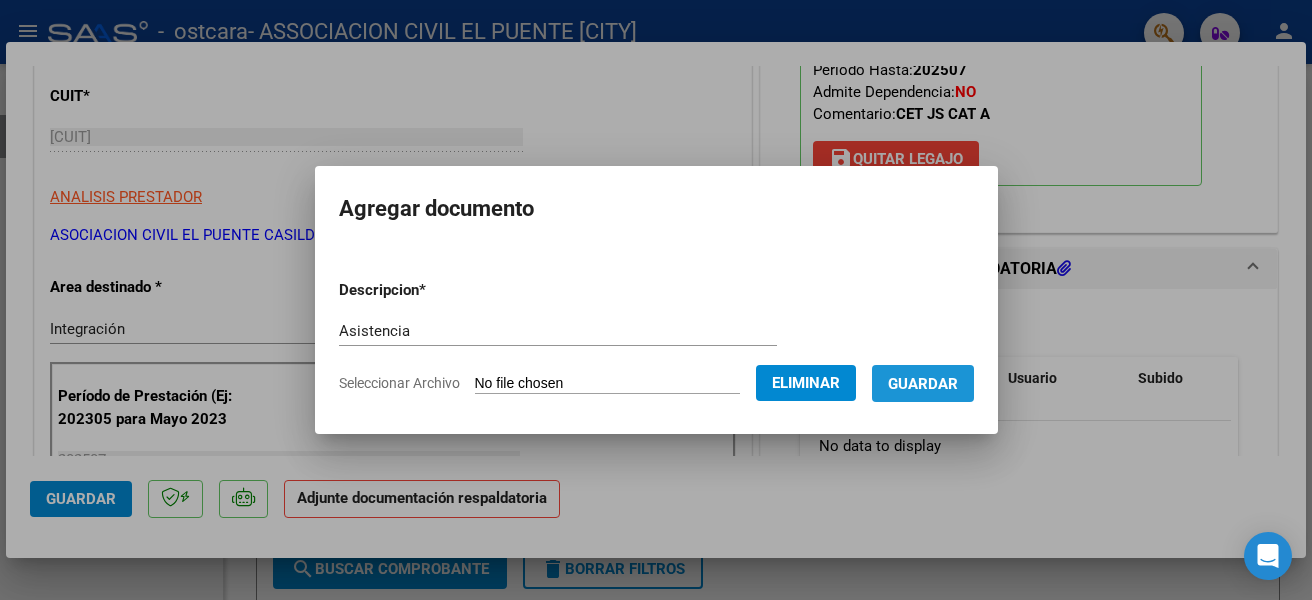 click on "Guardar" at bounding box center [923, 384] 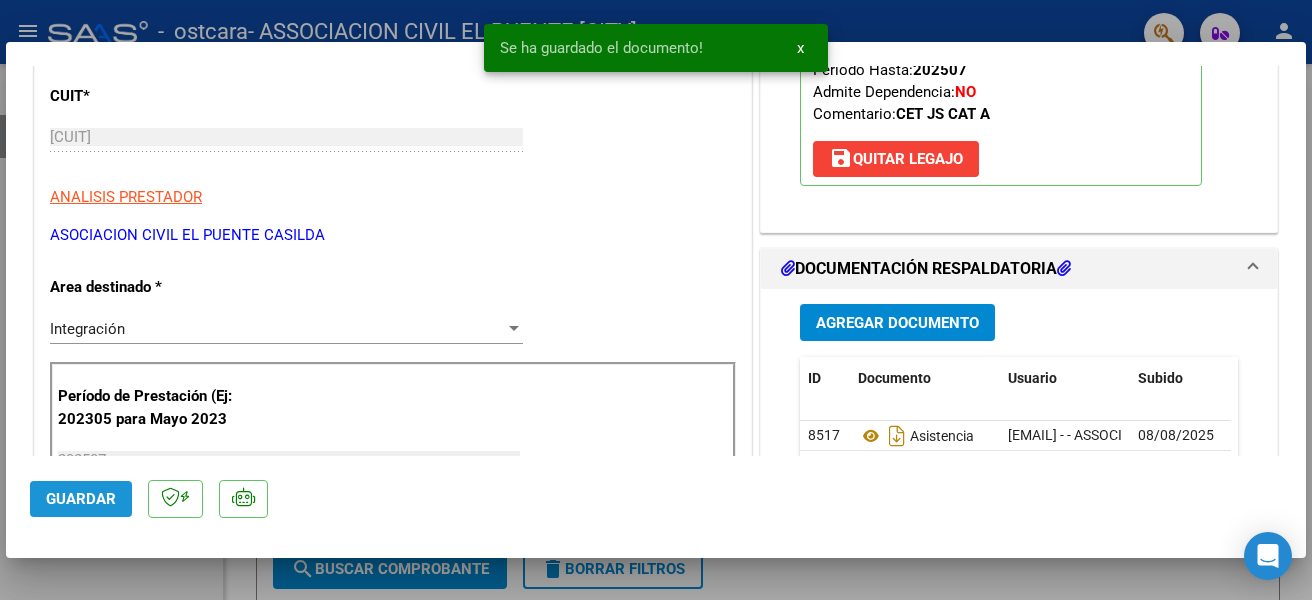 click on "Guardar" 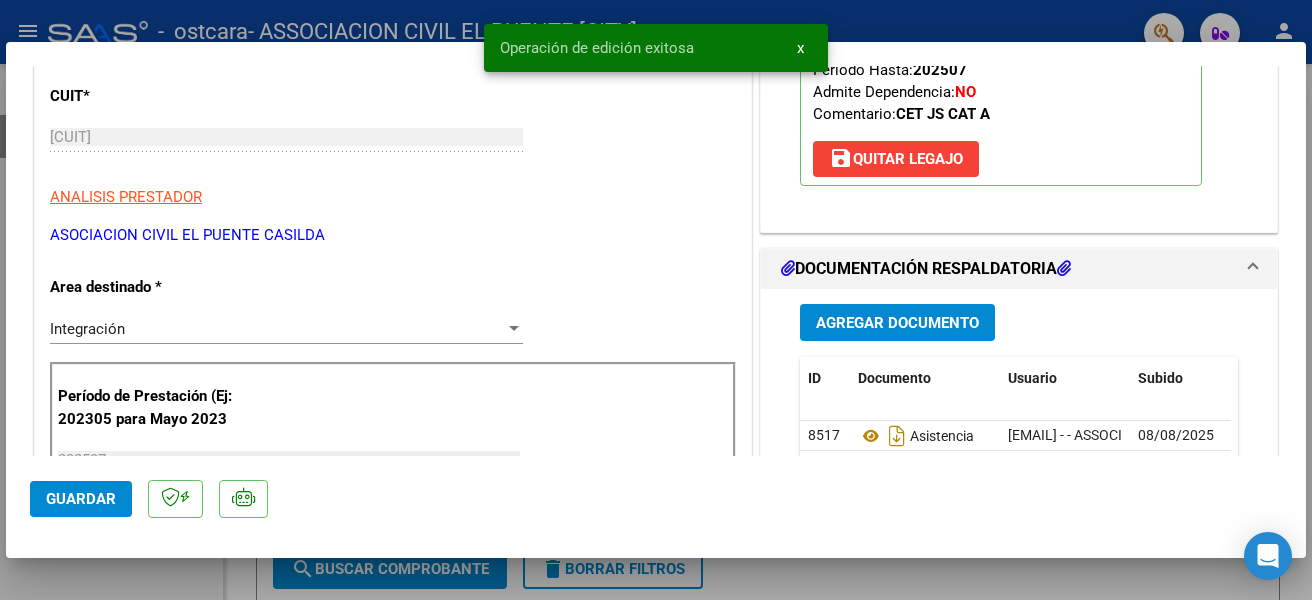 click at bounding box center (656, 300) 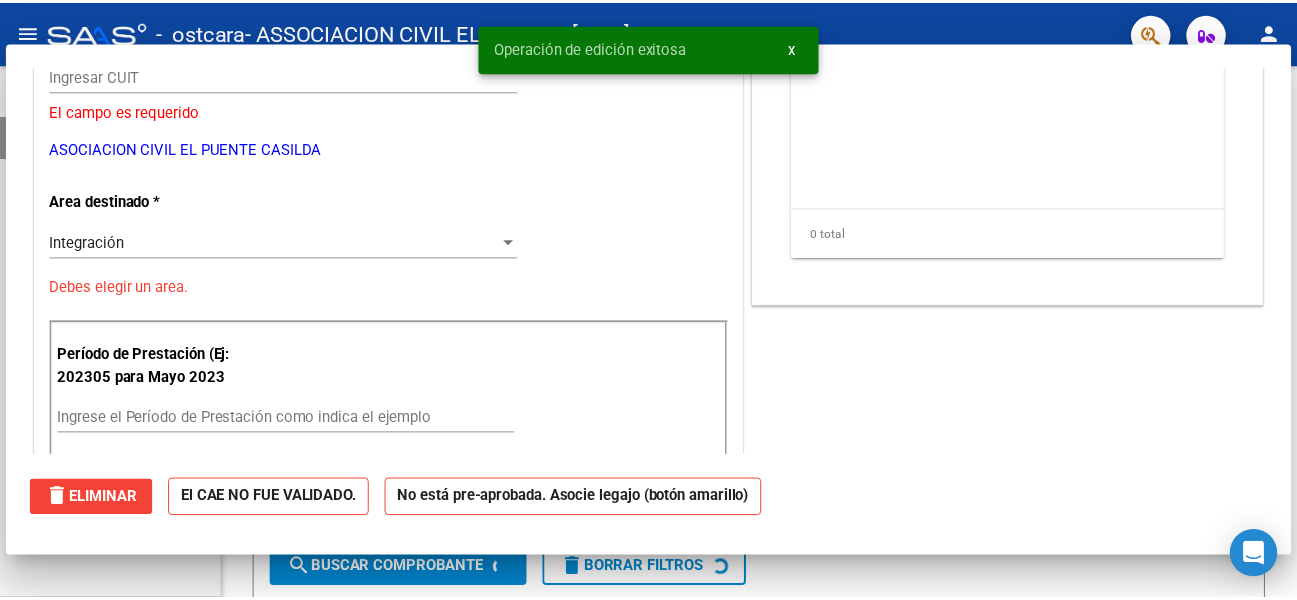 scroll, scrollTop: 239, scrollLeft: 0, axis: vertical 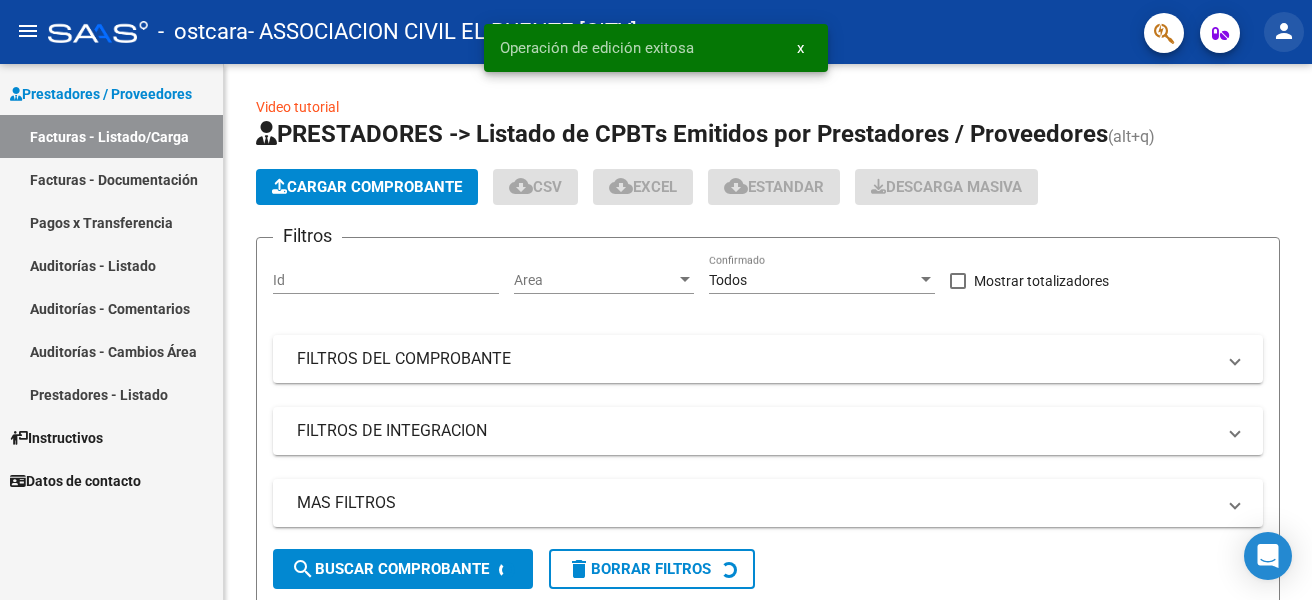 click on "person" 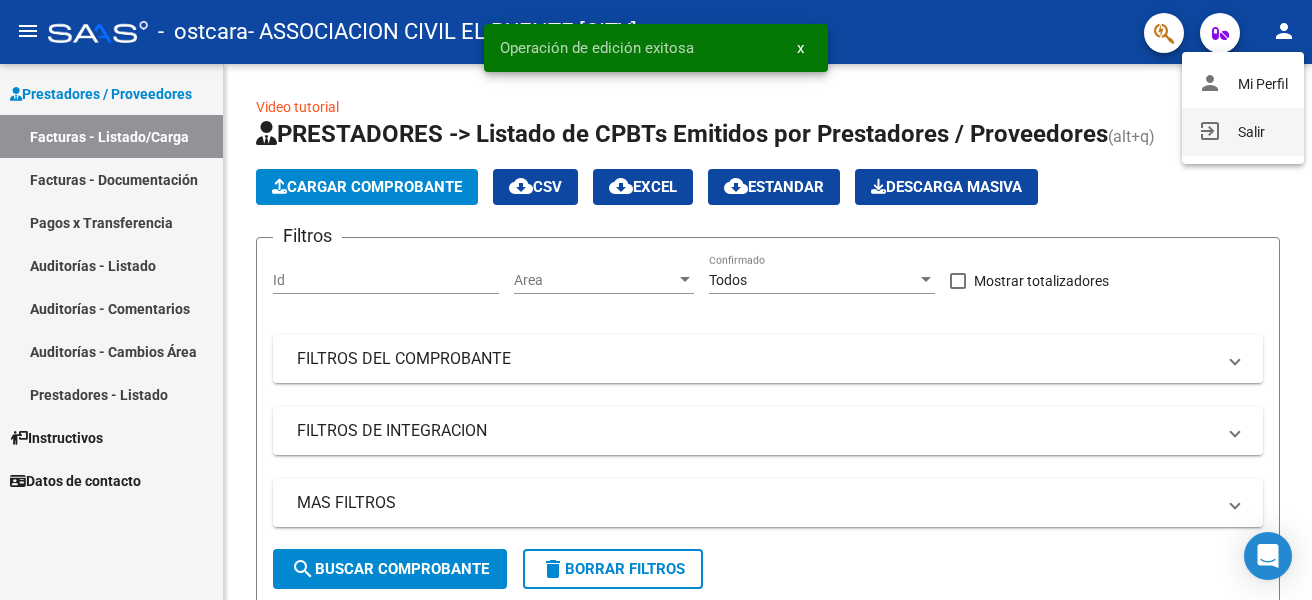 click on "exit_to_app  Salir" at bounding box center [1243, 132] 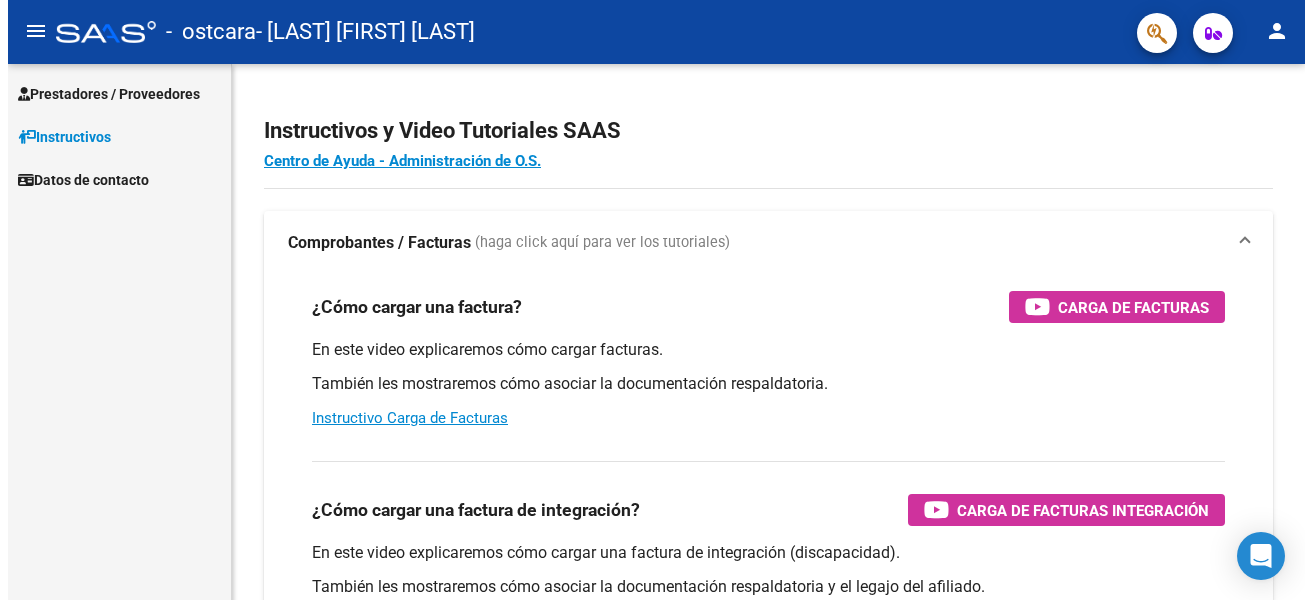 scroll, scrollTop: 0, scrollLeft: 0, axis: both 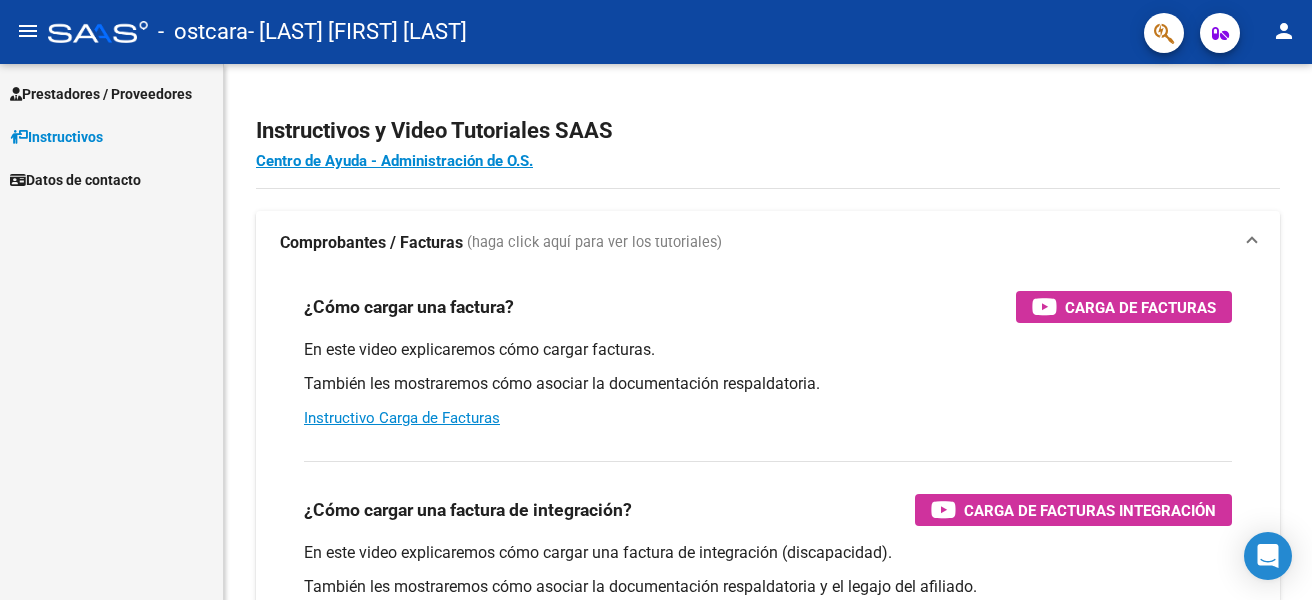 click on "Prestadores / Proveedores" at bounding box center (101, 94) 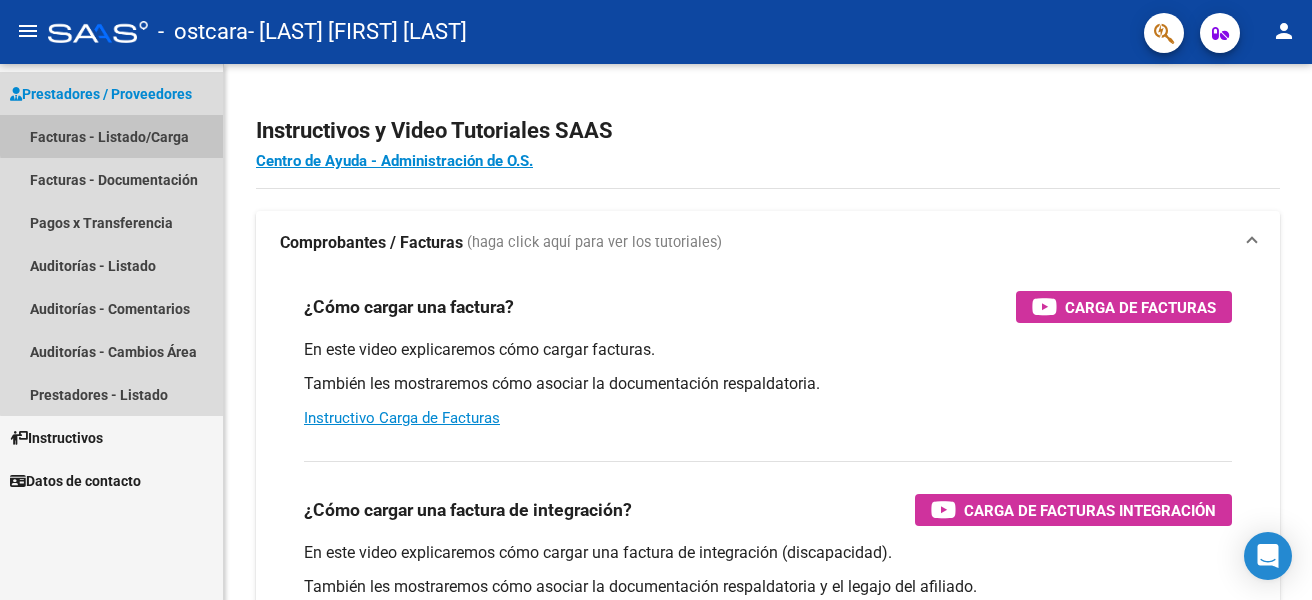 click on "Facturas - Listado/Carga" at bounding box center (111, 136) 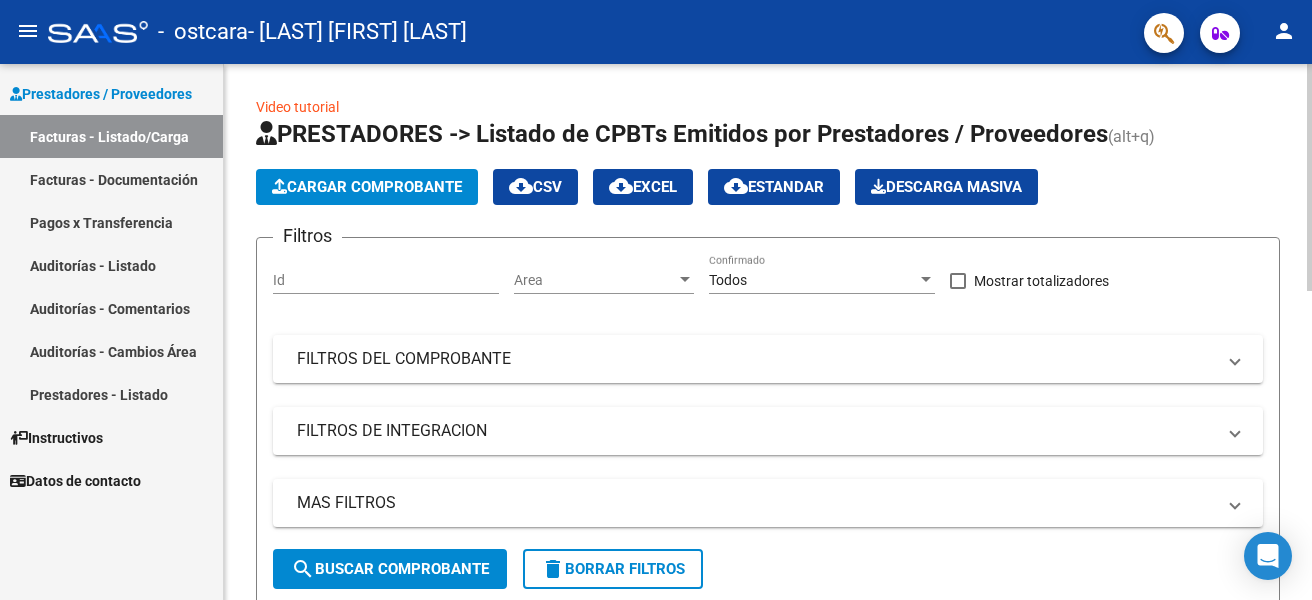 click on "Cargar Comprobante" 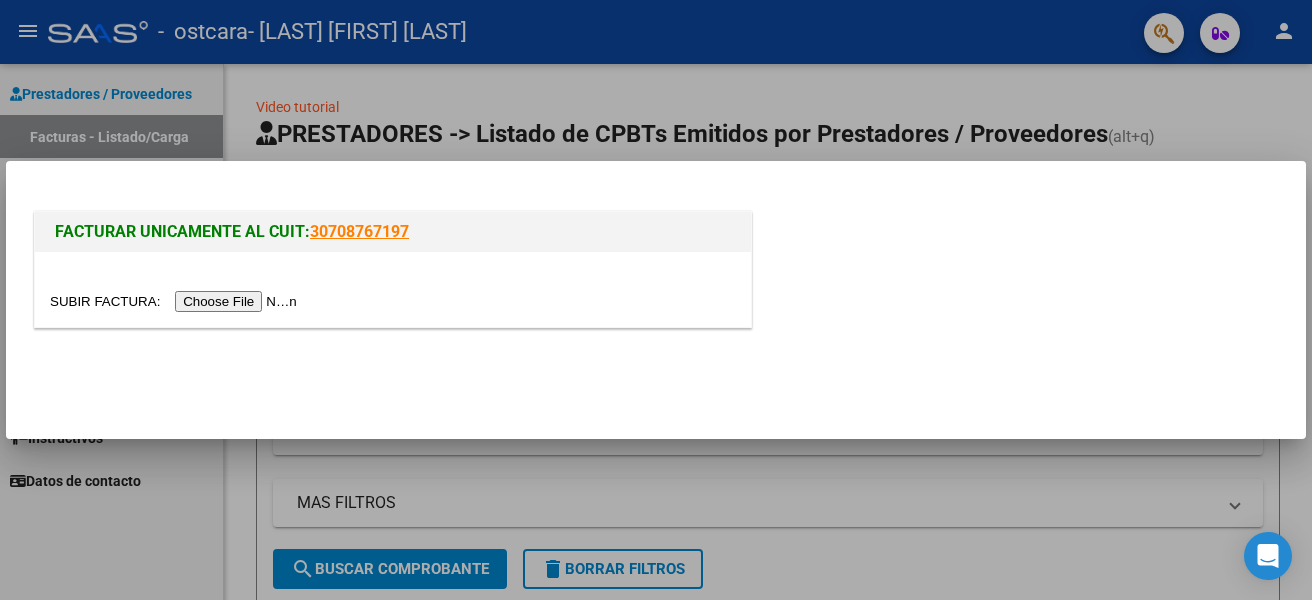 click at bounding box center (176, 301) 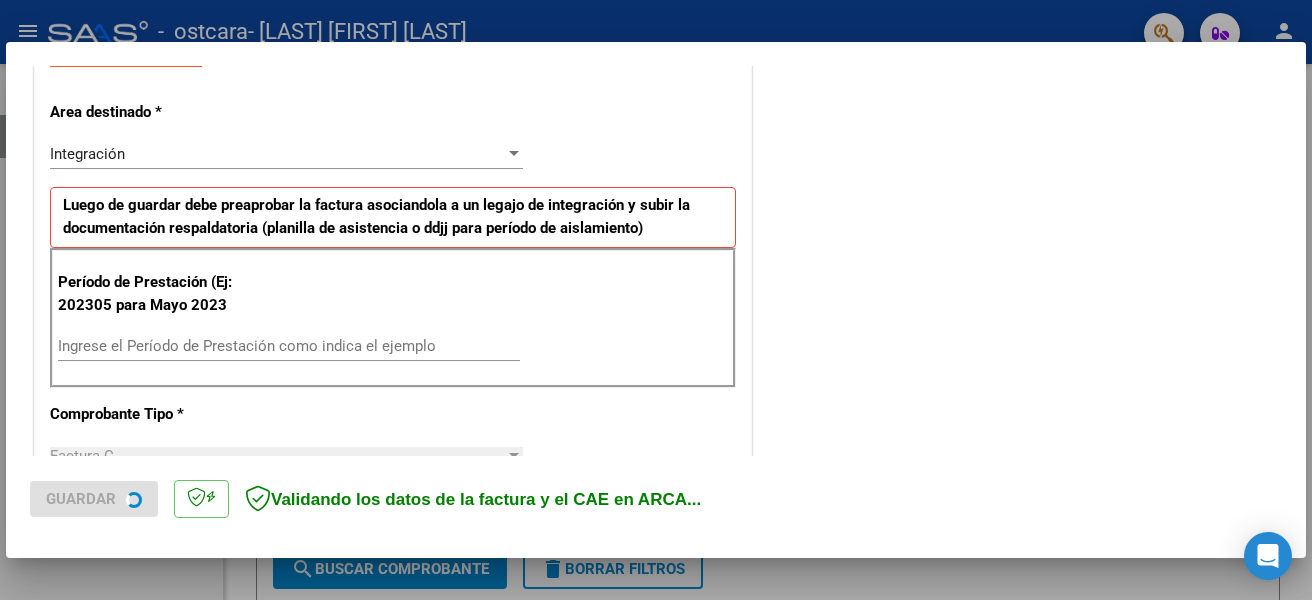 scroll, scrollTop: 400, scrollLeft: 0, axis: vertical 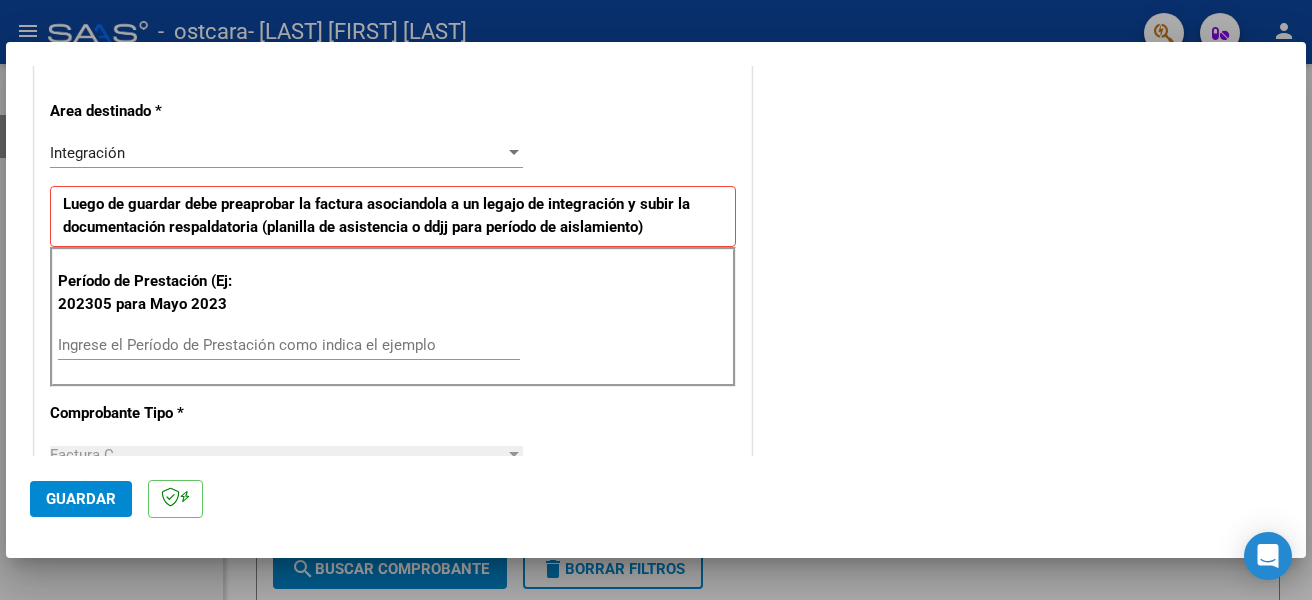 click on "Ingrese el Período de Prestación como indica el ejemplo" at bounding box center (289, 345) 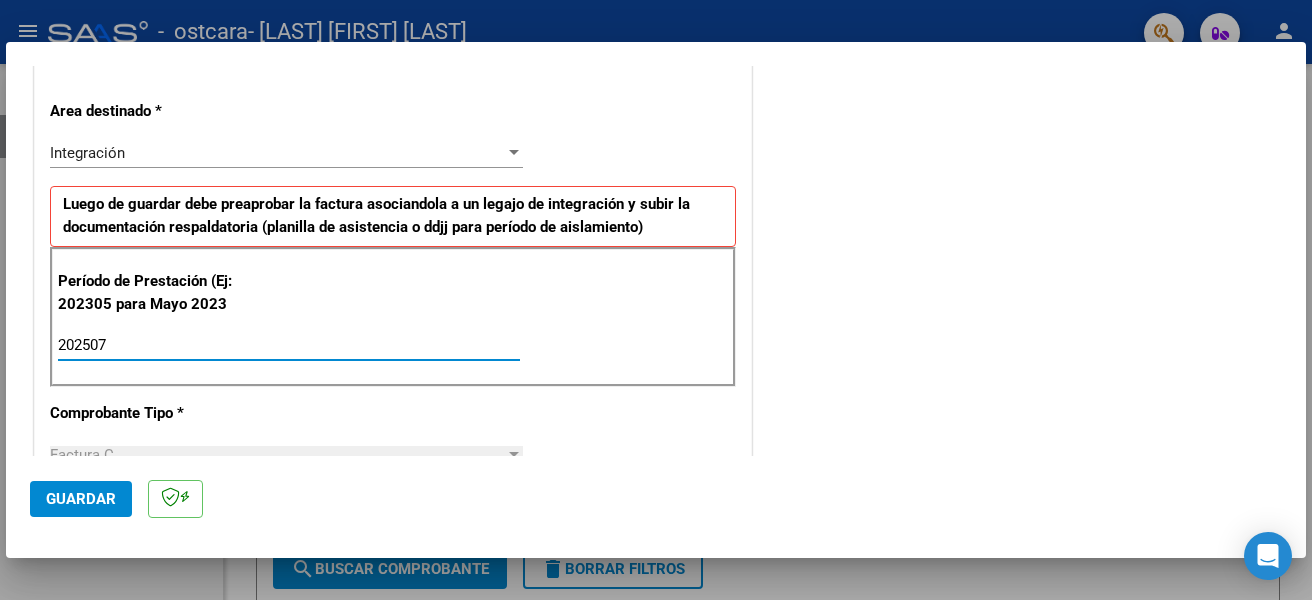 type on "202507" 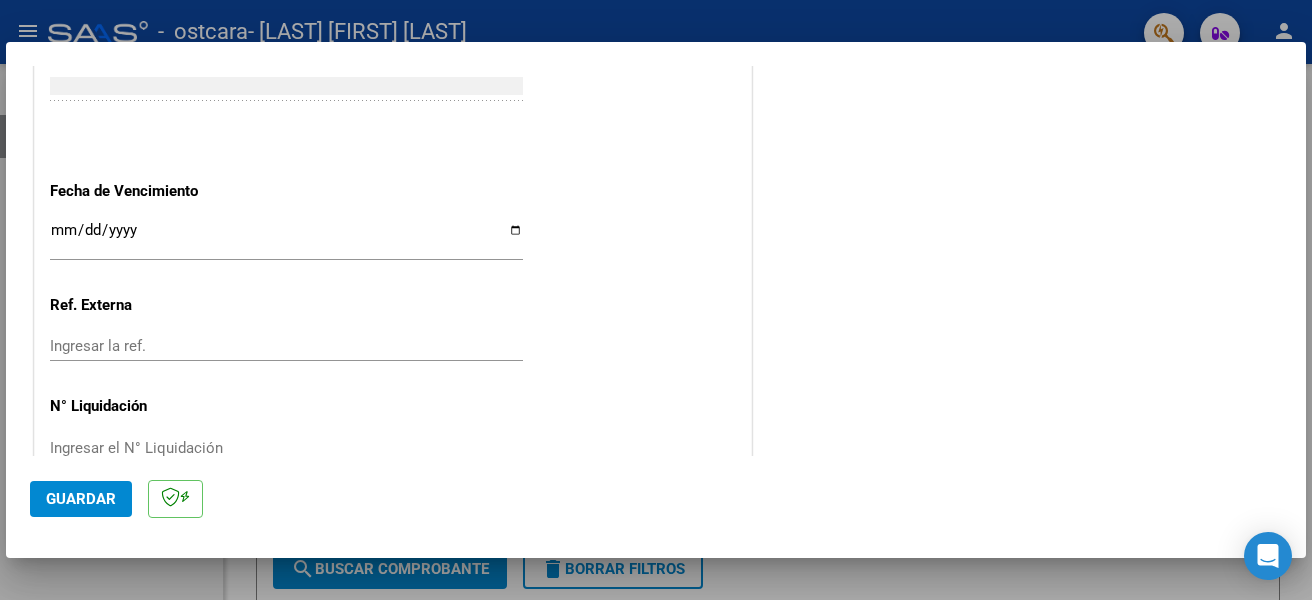 scroll, scrollTop: 1332, scrollLeft: 0, axis: vertical 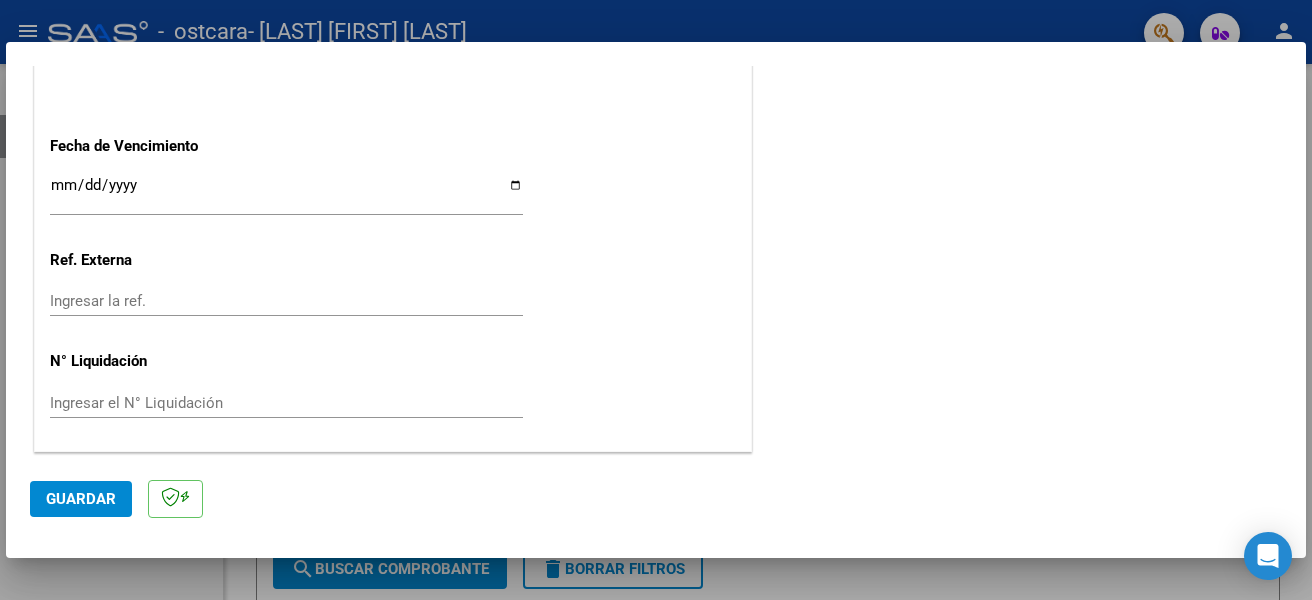 click on "Ingresar la fecha" at bounding box center (286, 193) 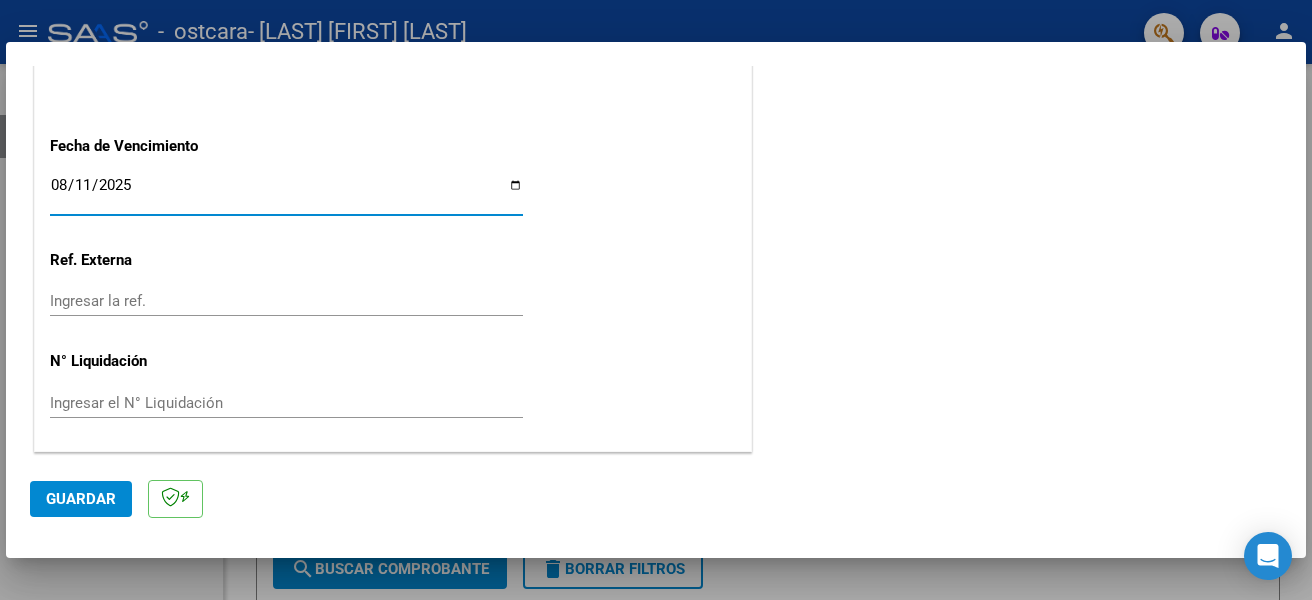 type on "2025-08-11" 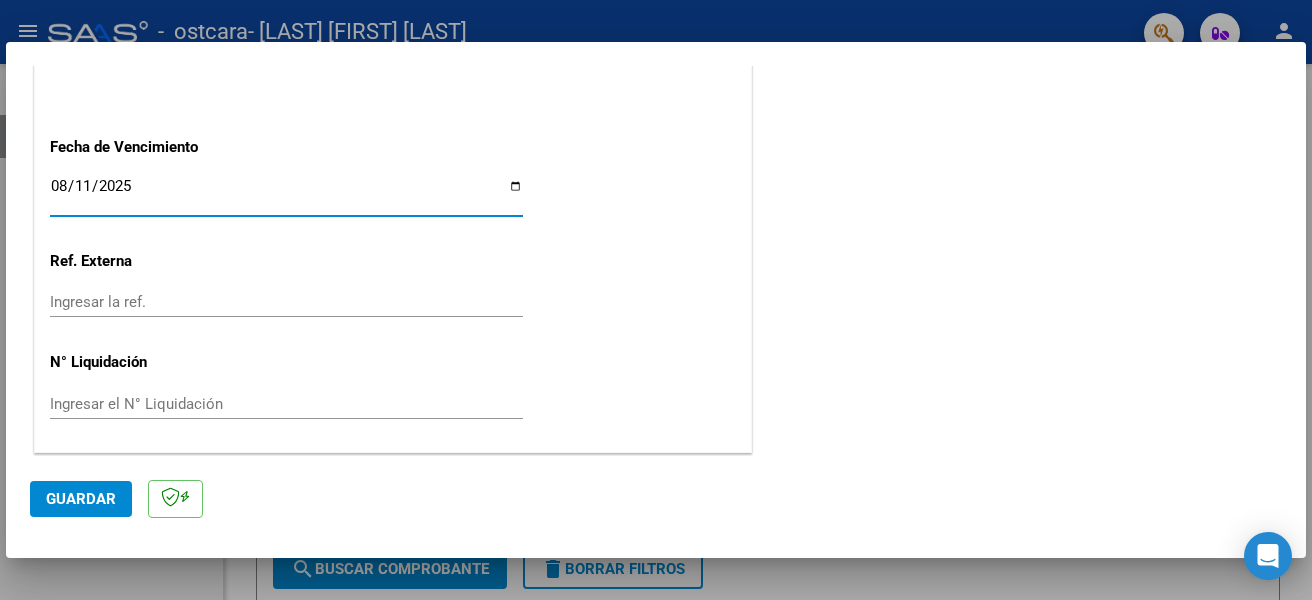 scroll, scrollTop: 1332, scrollLeft: 0, axis: vertical 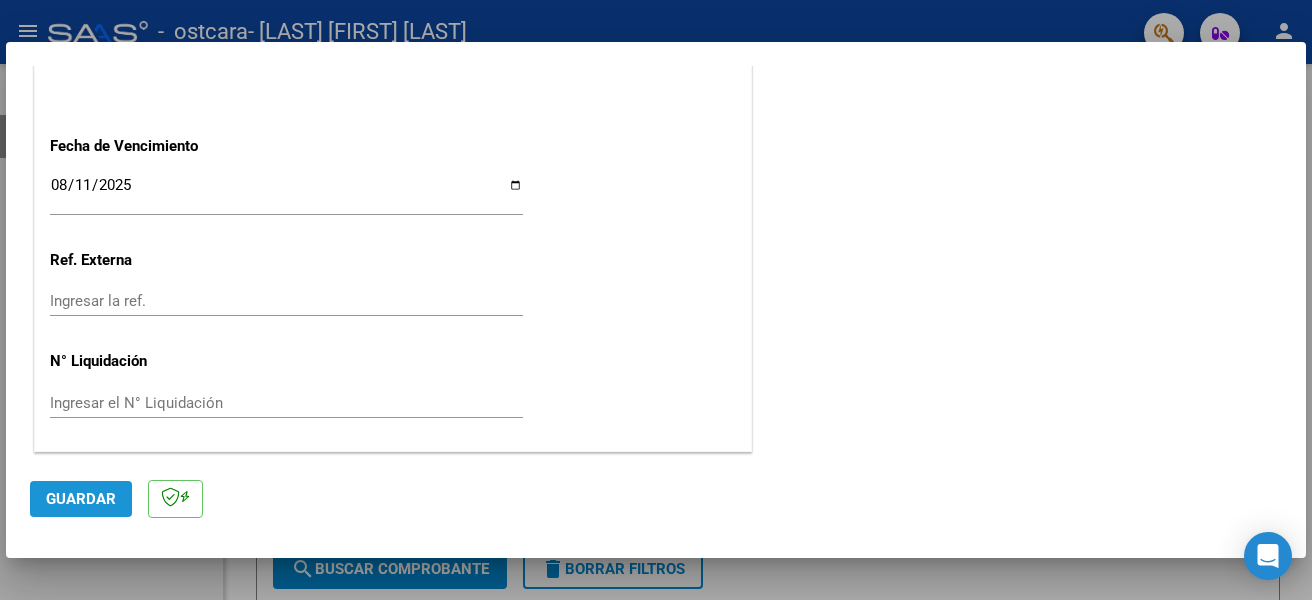 click on "Guardar" 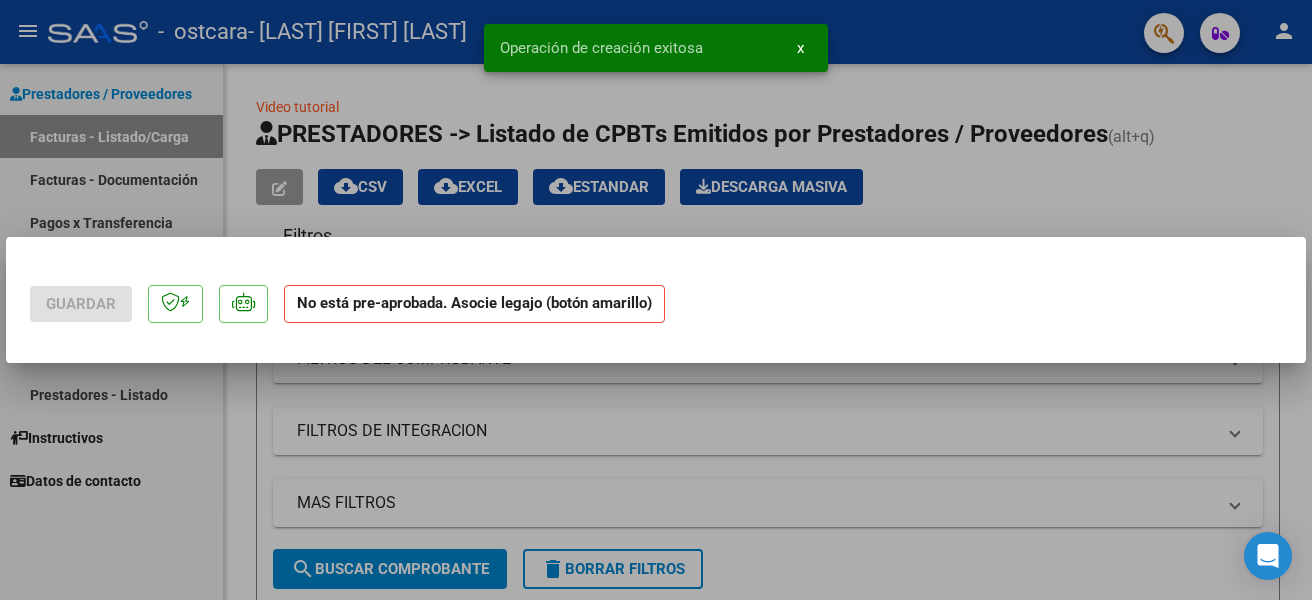 scroll, scrollTop: 0, scrollLeft: 0, axis: both 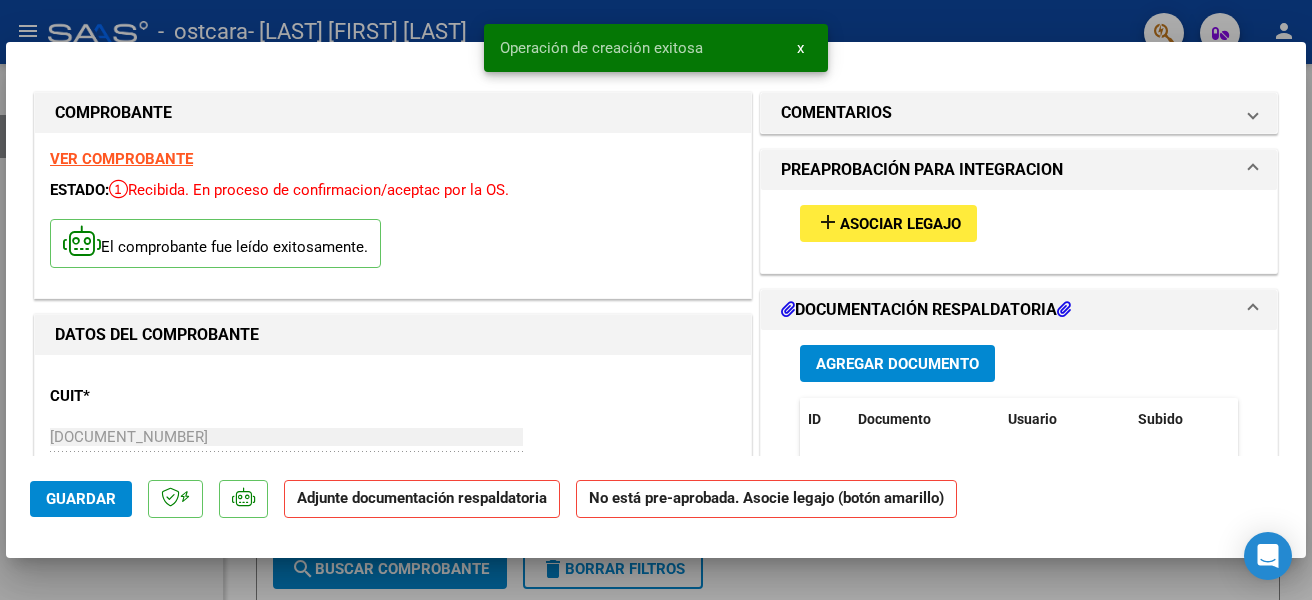 click on "add Asociar Legajo" at bounding box center (888, 223) 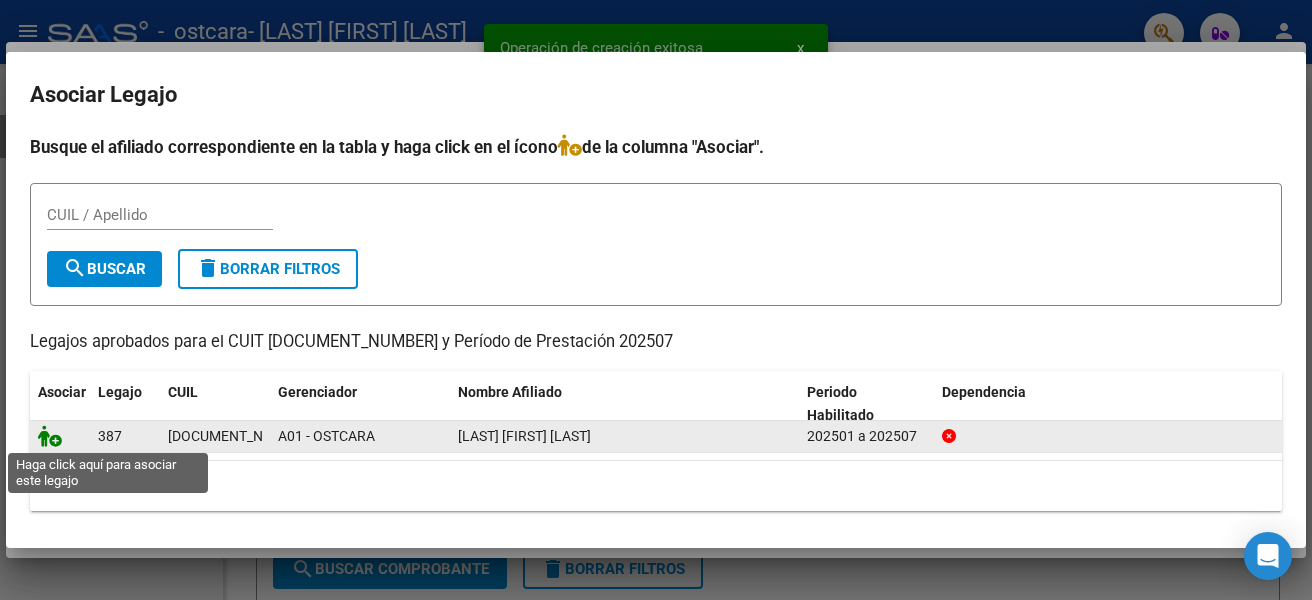click 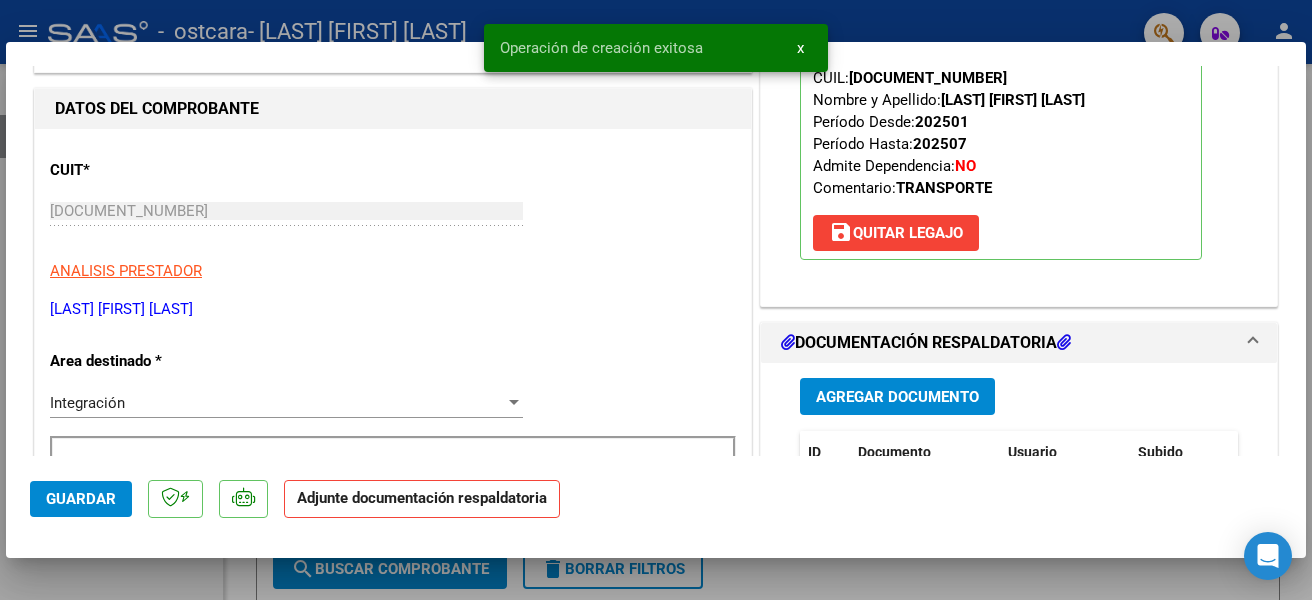 scroll, scrollTop: 300, scrollLeft: 0, axis: vertical 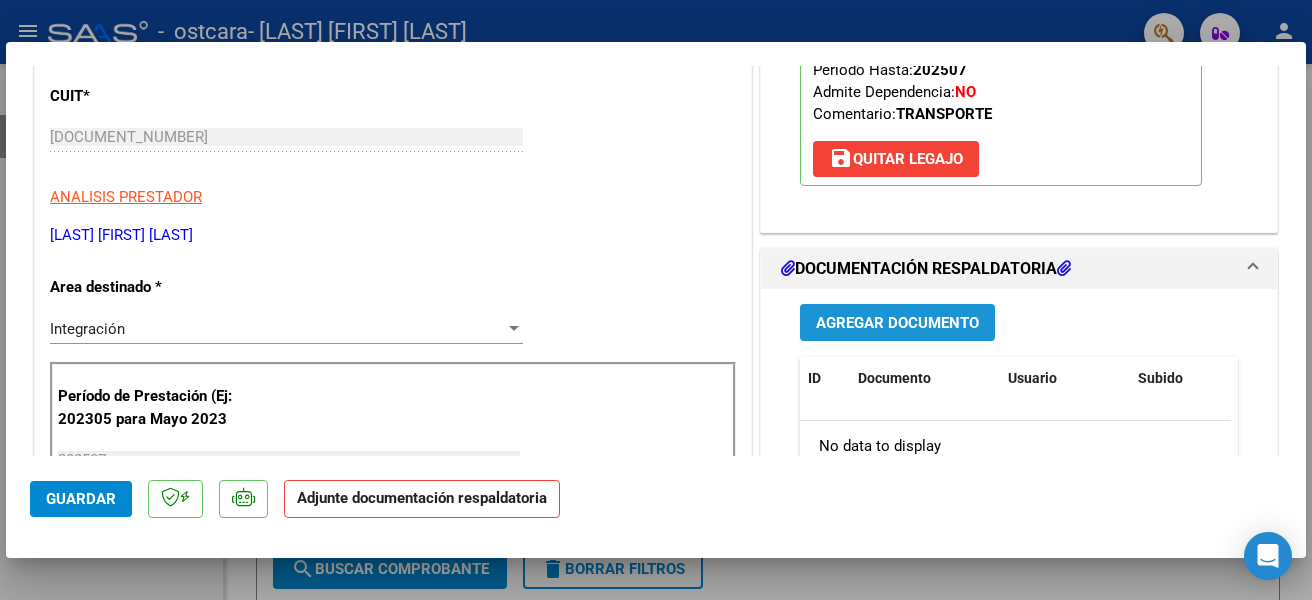 click on "Agregar Documento" at bounding box center [897, 323] 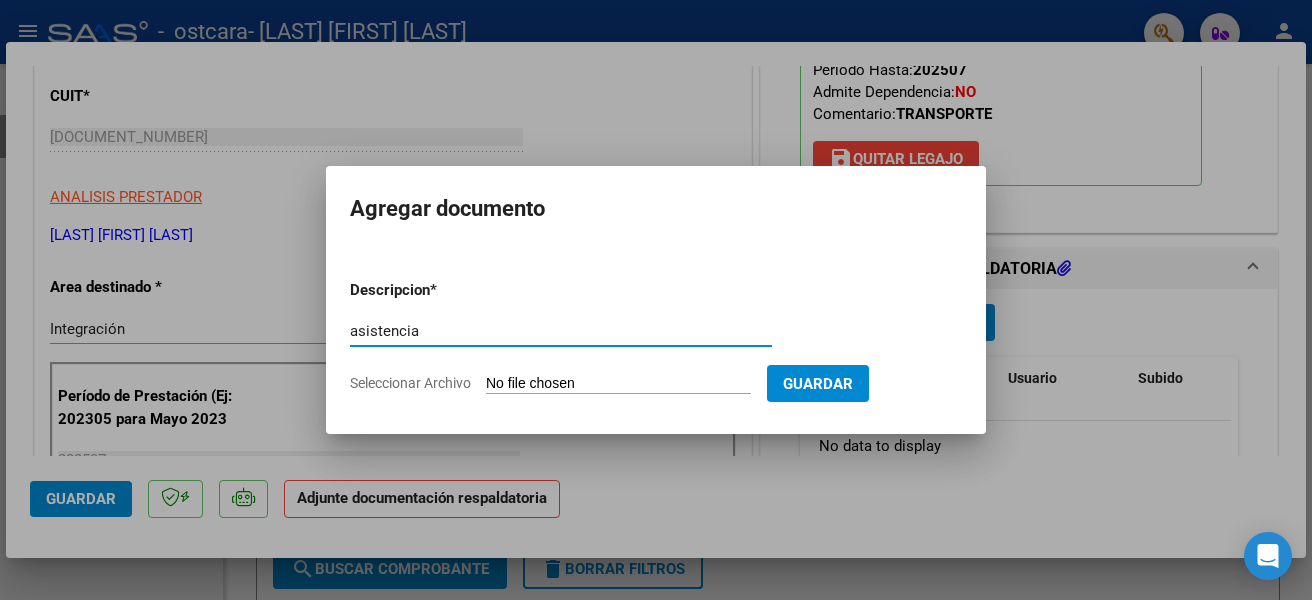 type on "asistencia" 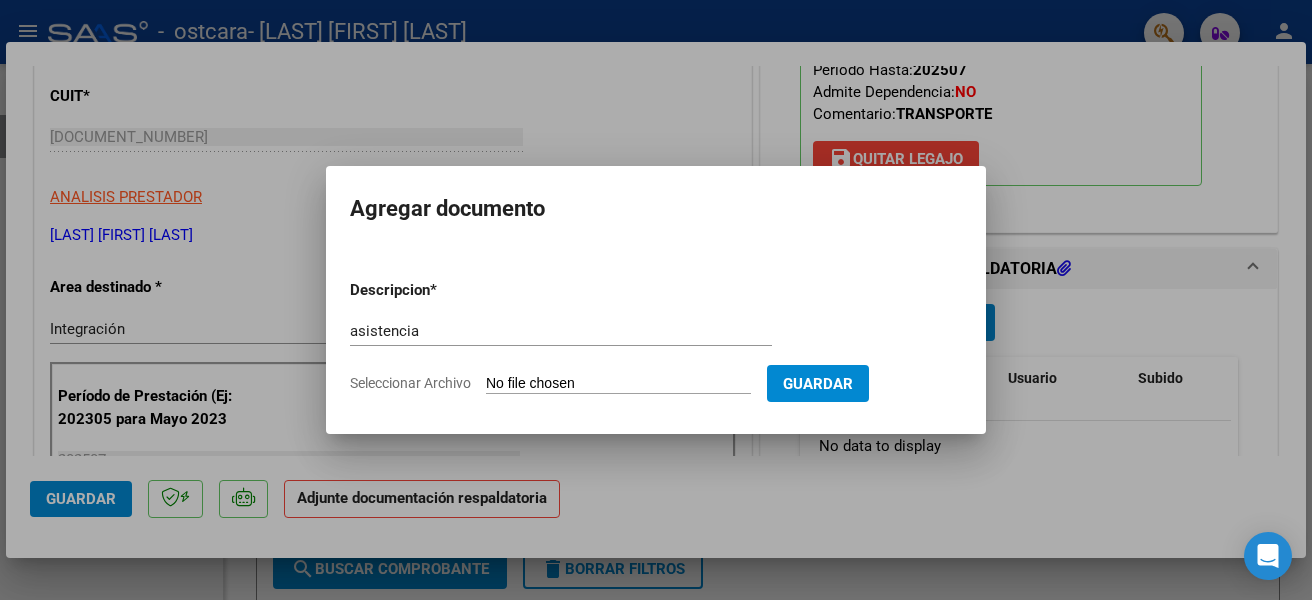 click on "Descripcion  *   asistencia Escriba aquí una descripcion  Seleccionar Archivo Guardar" at bounding box center (656, 337) 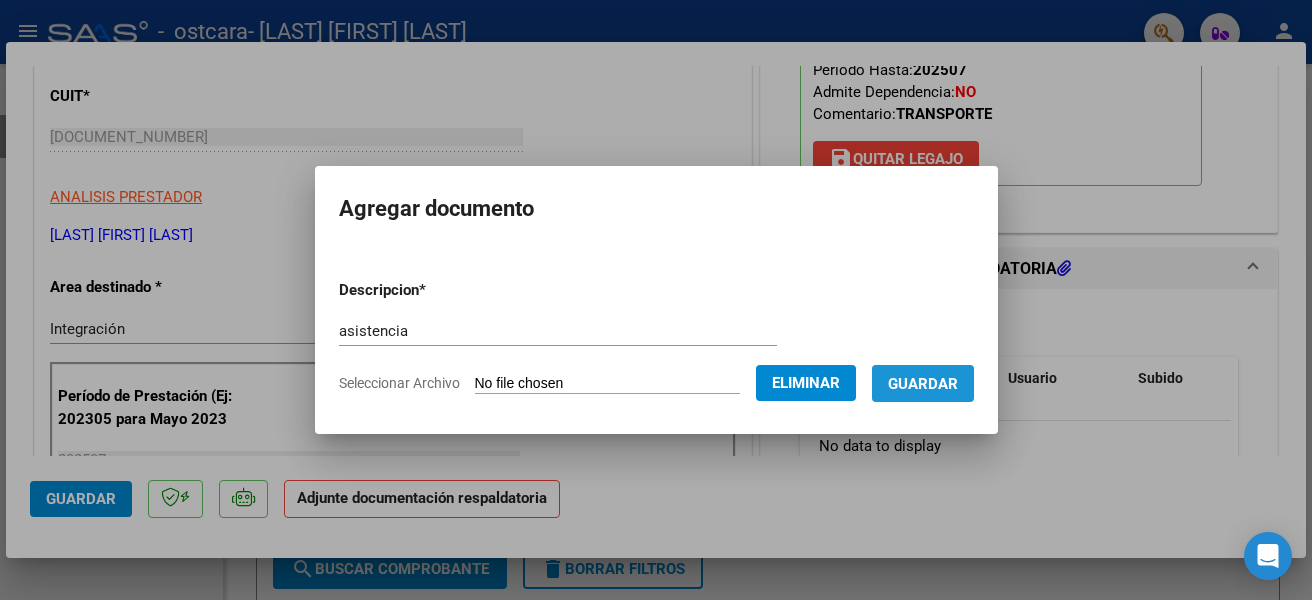 click on "Guardar" at bounding box center (923, 384) 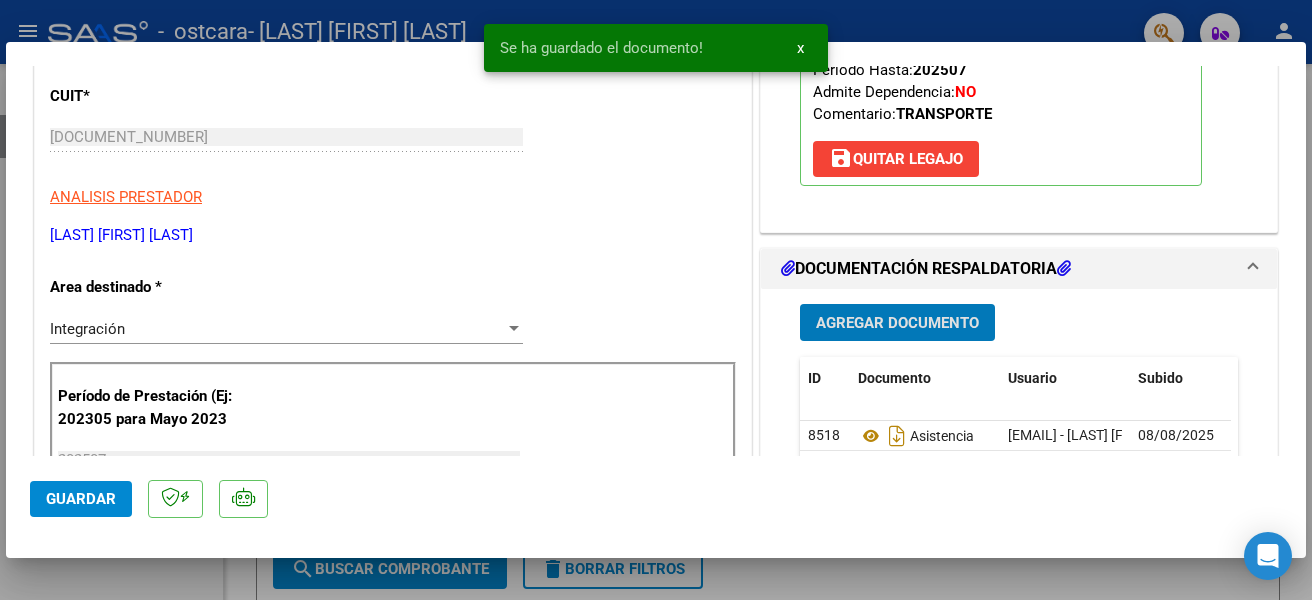 click on "Guardar" 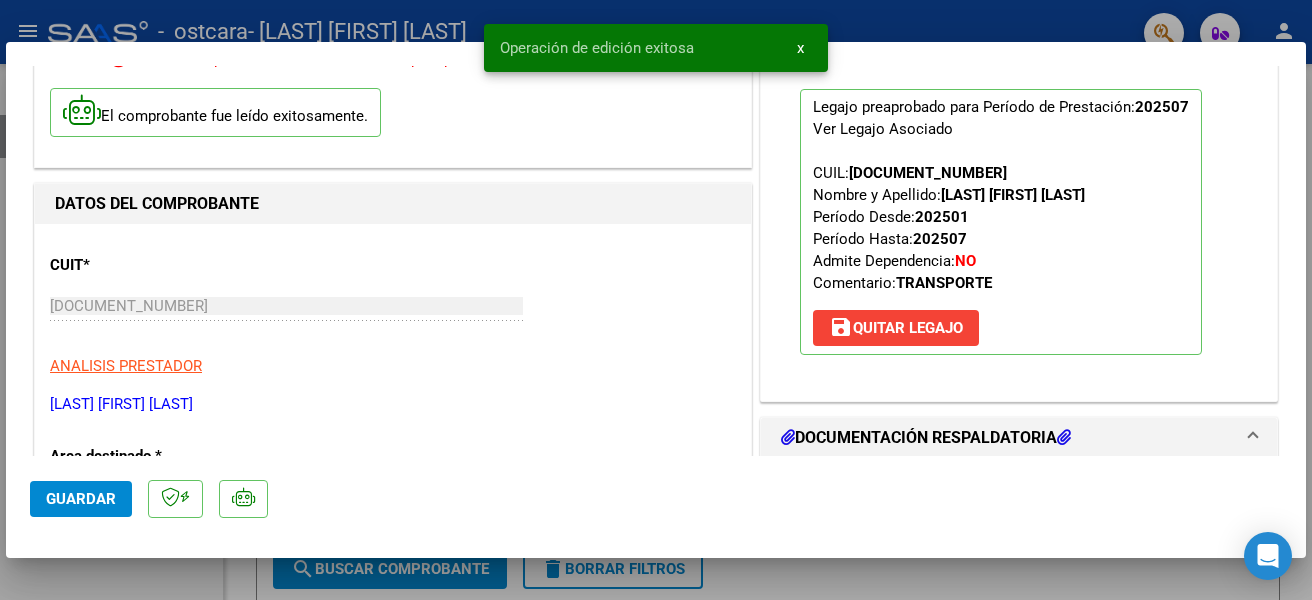 scroll, scrollTop: 100, scrollLeft: 0, axis: vertical 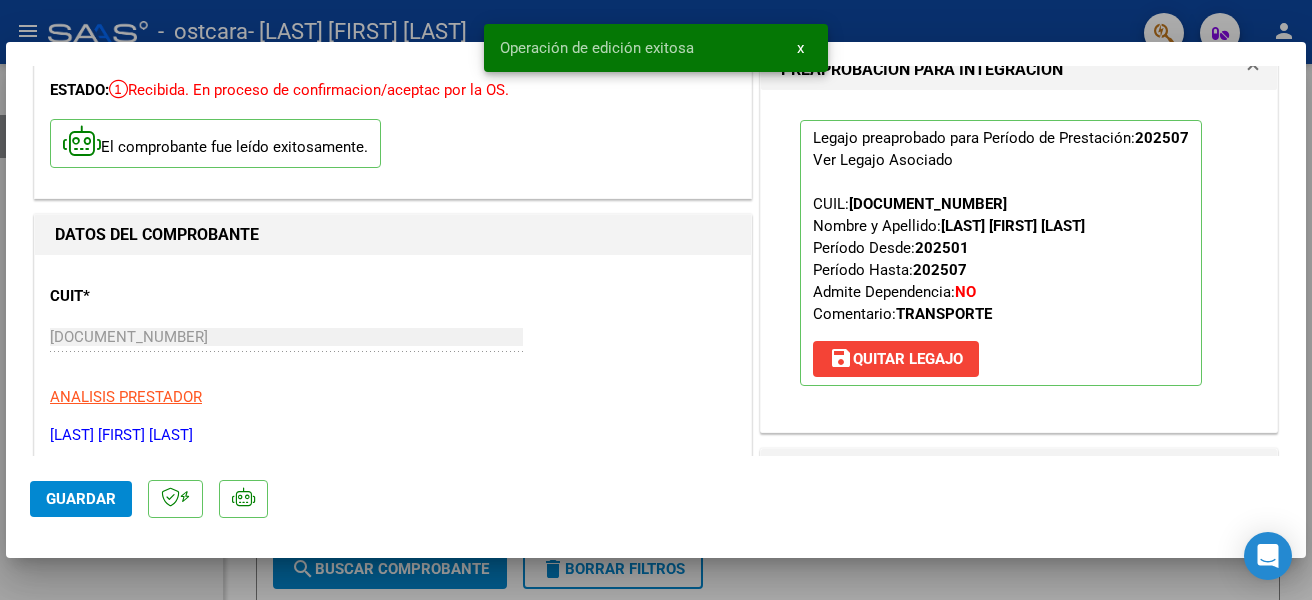 click at bounding box center [656, 300] 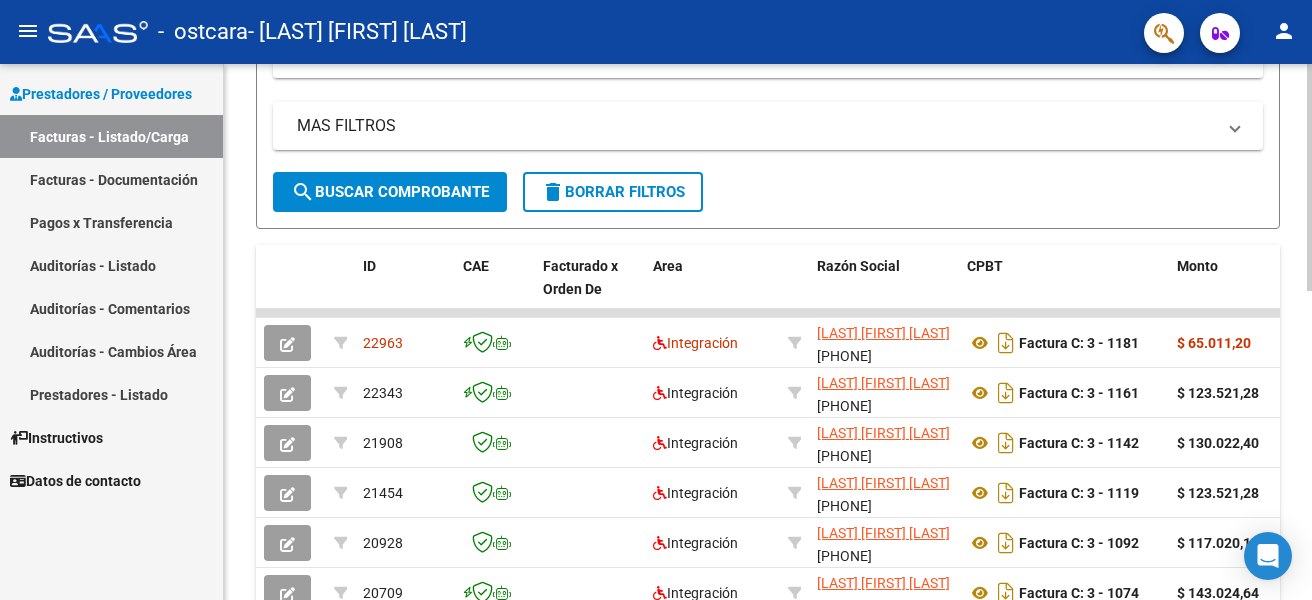 scroll, scrollTop: 500, scrollLeft: 0, axis: vertical 